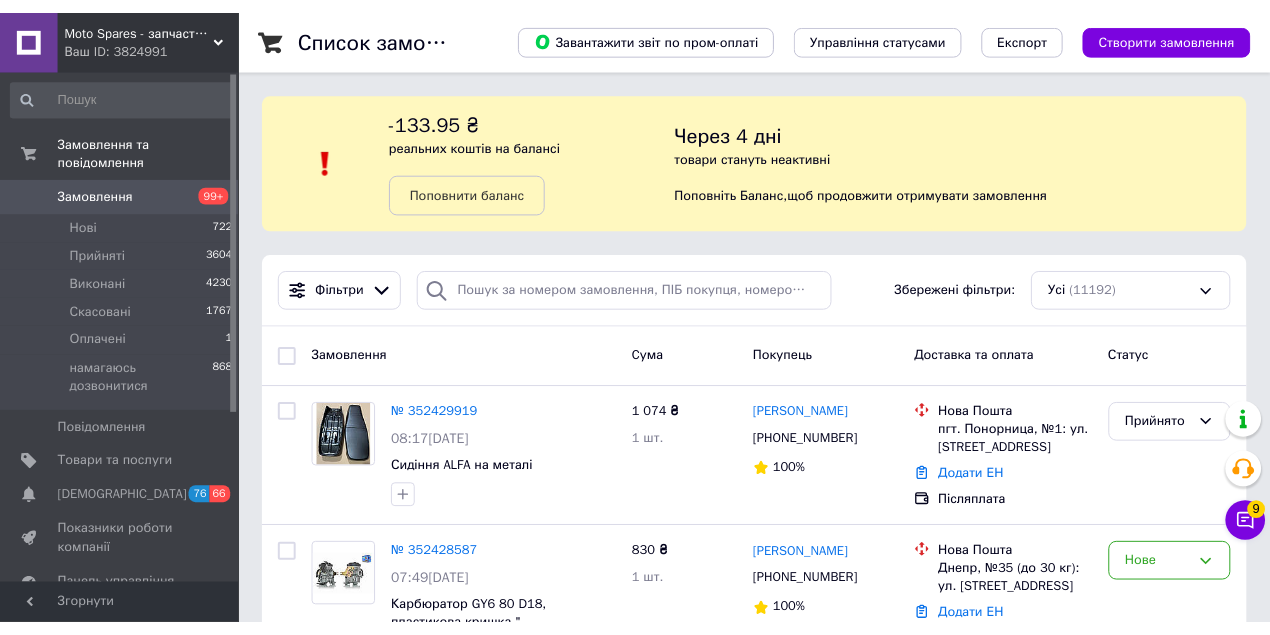 scroll, scrollTop: 200, scrollLeft: 0, axis: vertical 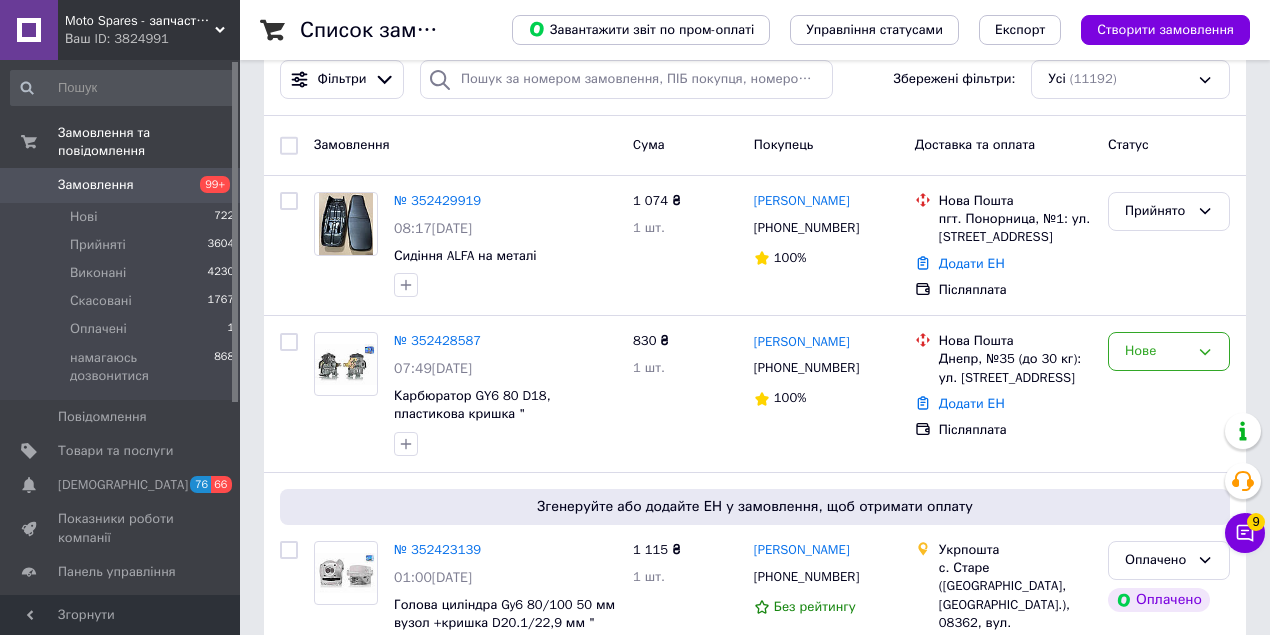 click on "Замовлення 99+" at bounding box center [120, 185] 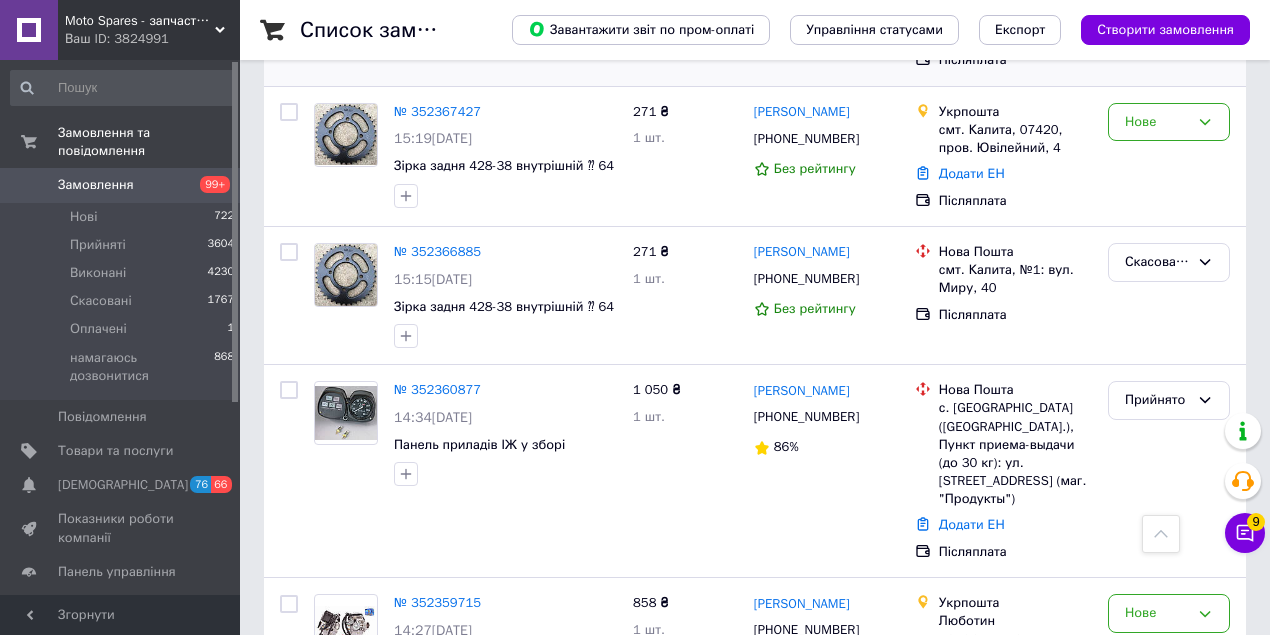 scroll, scrollTop: 3200, scrollLeft: 0, axis: vertical 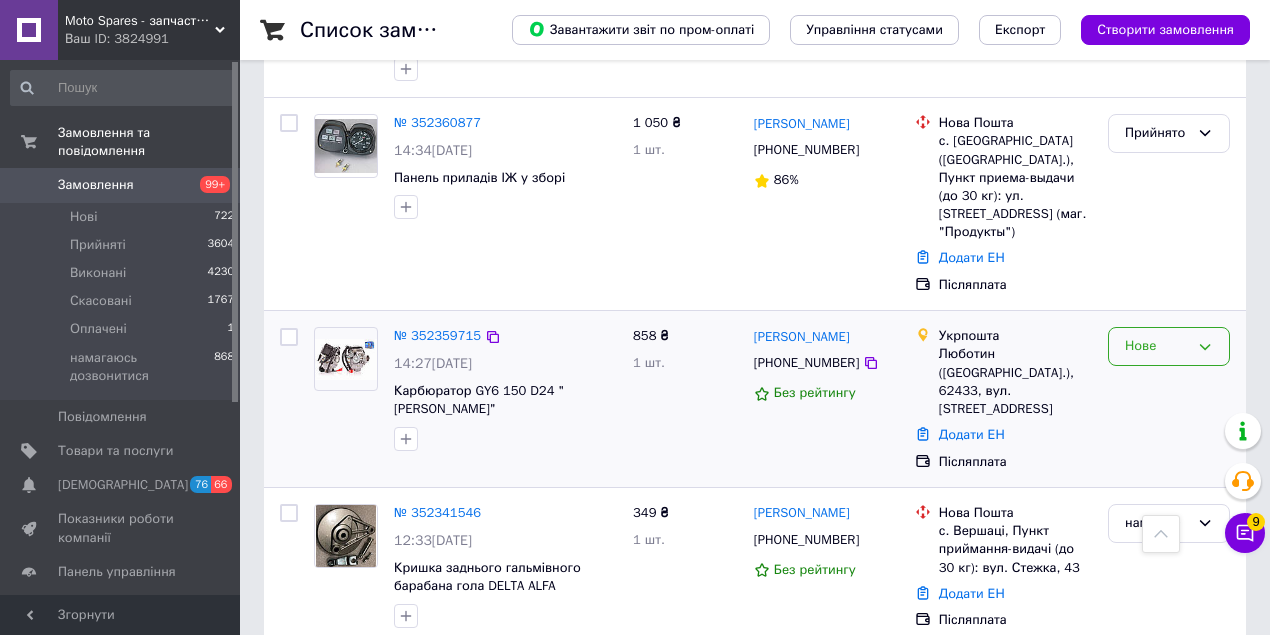 click 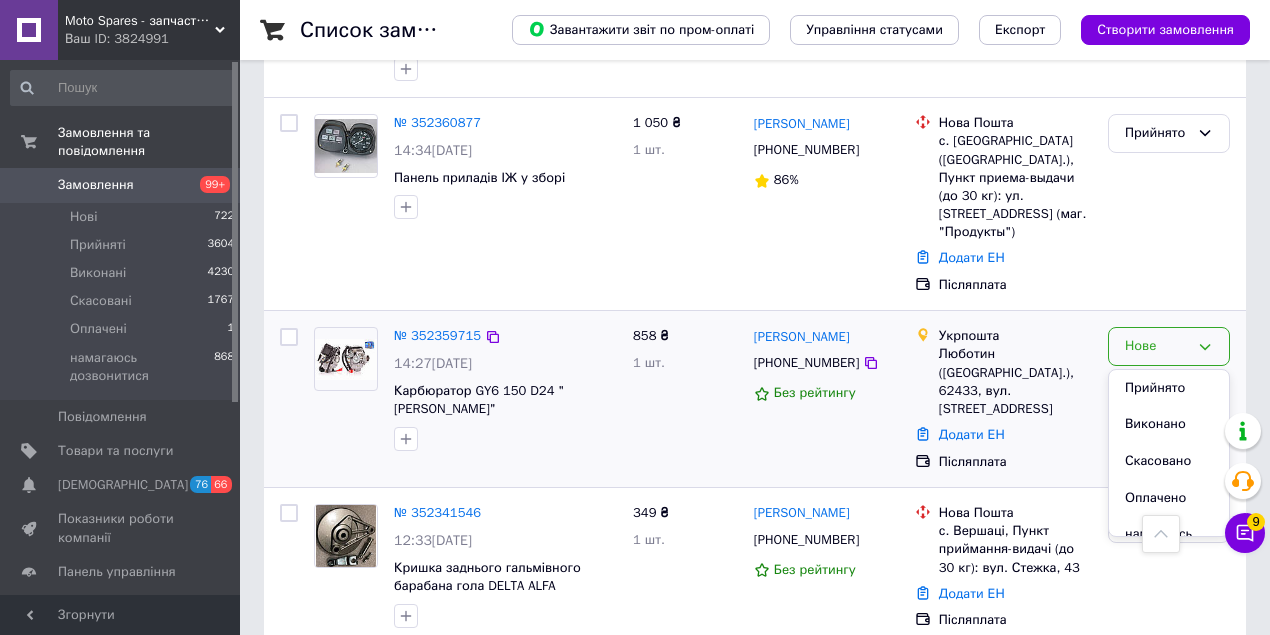 click on "Прийнято" at bounding box center (1169, 388) 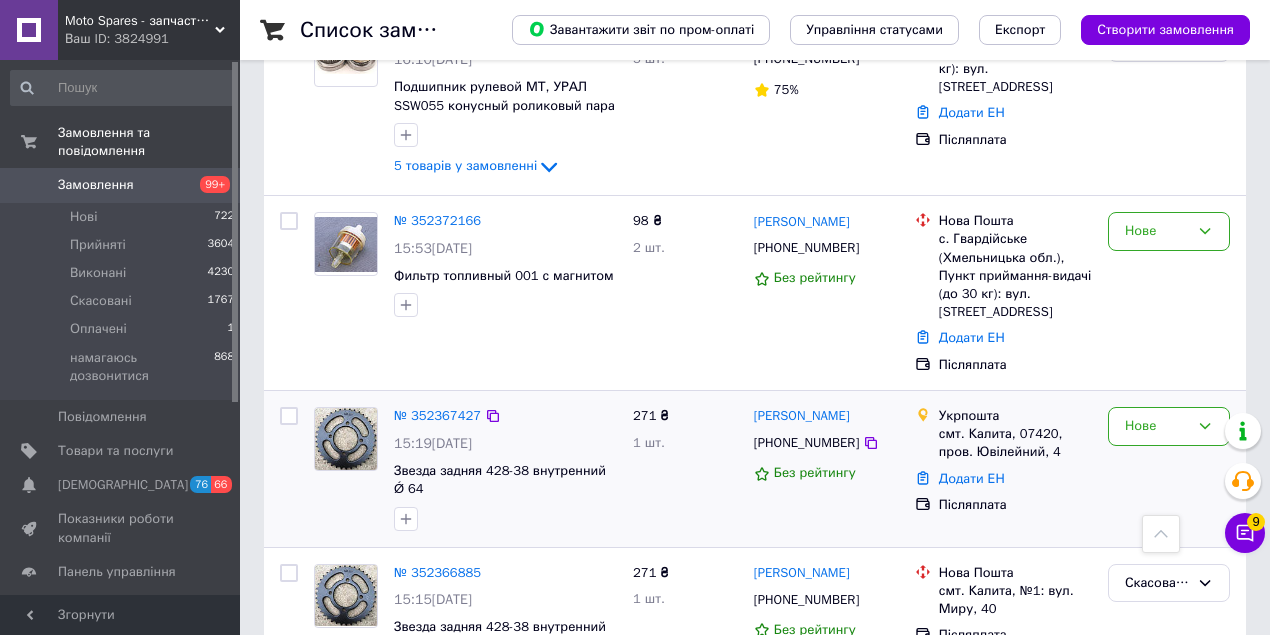 scroll, scrollTop: 2578, scrollLeft: 0, axis: vertical 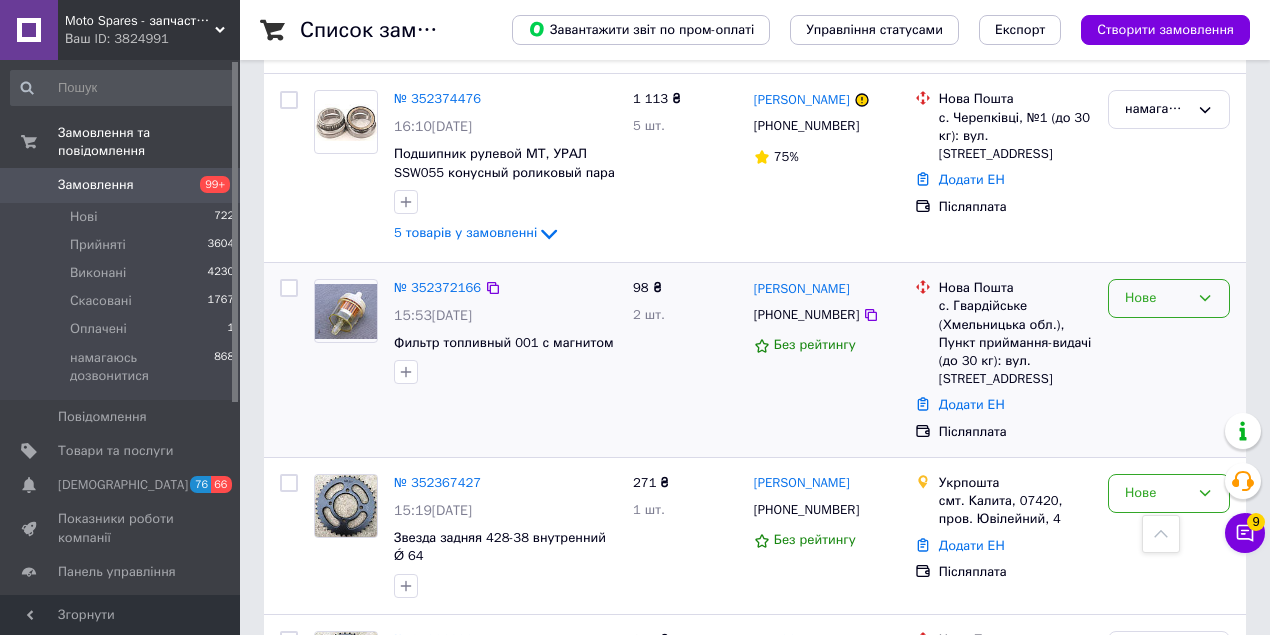 click on "Нове" at bounding box center (1157, 298) 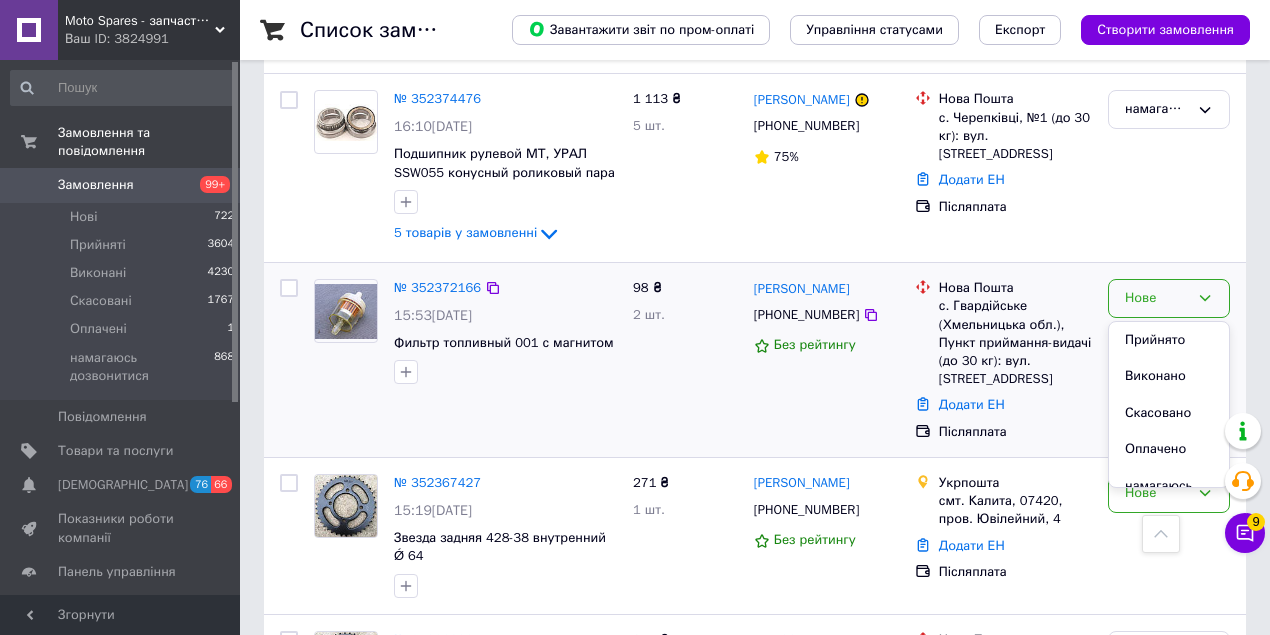 click on "[GEOGRAPHIC_DATA] Скасовано Оплачено намагаюсь дозвонитися" at bounding box center [1169, 298] 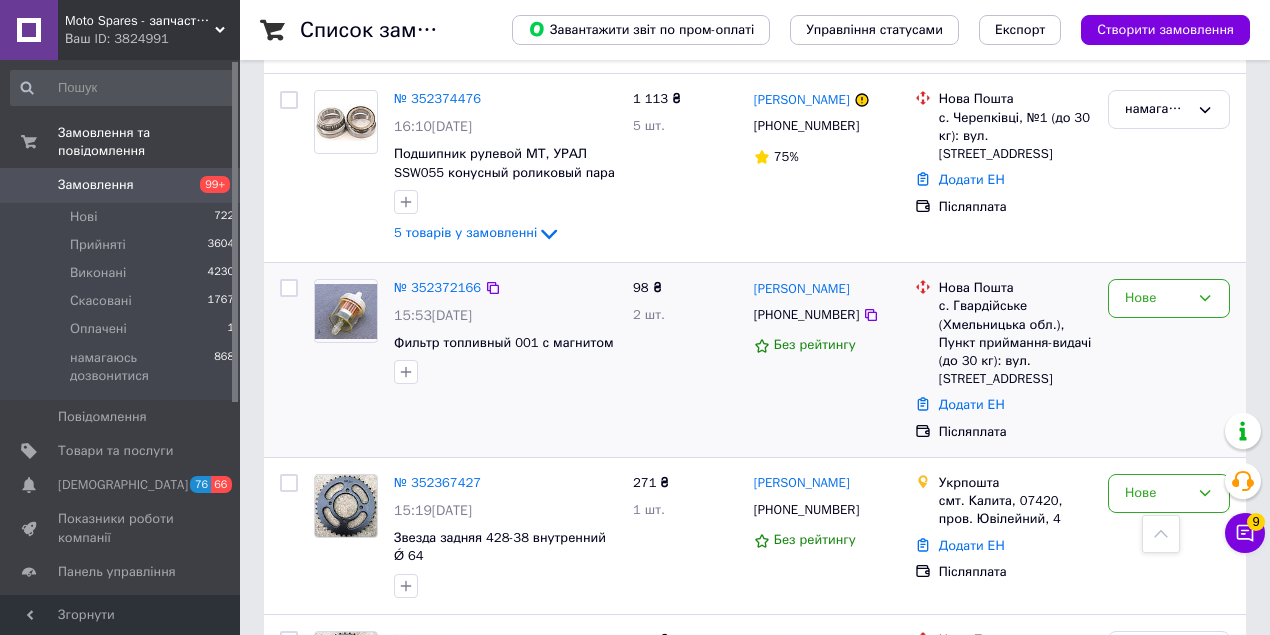 drag, startPoint x: 1138, startPoint y: 265, endPoint x: 1138, endPoint y: 277, distance: 12 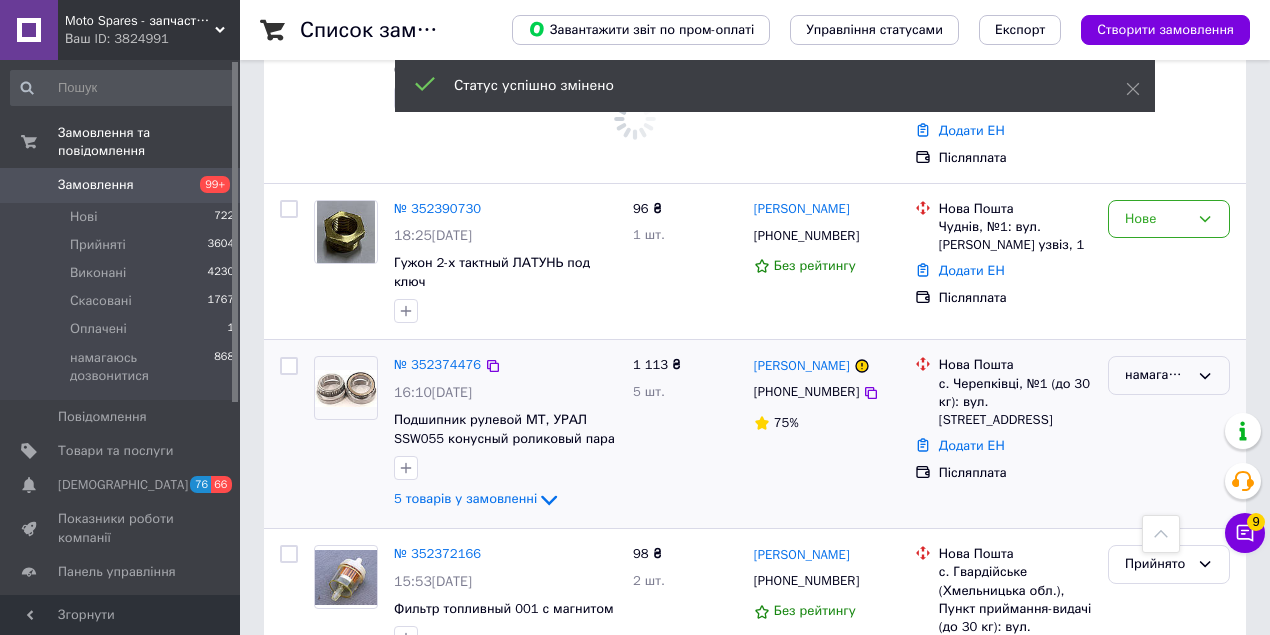 scroll, scrollTop: 2245, scrollLeft: 0, axis: vertical 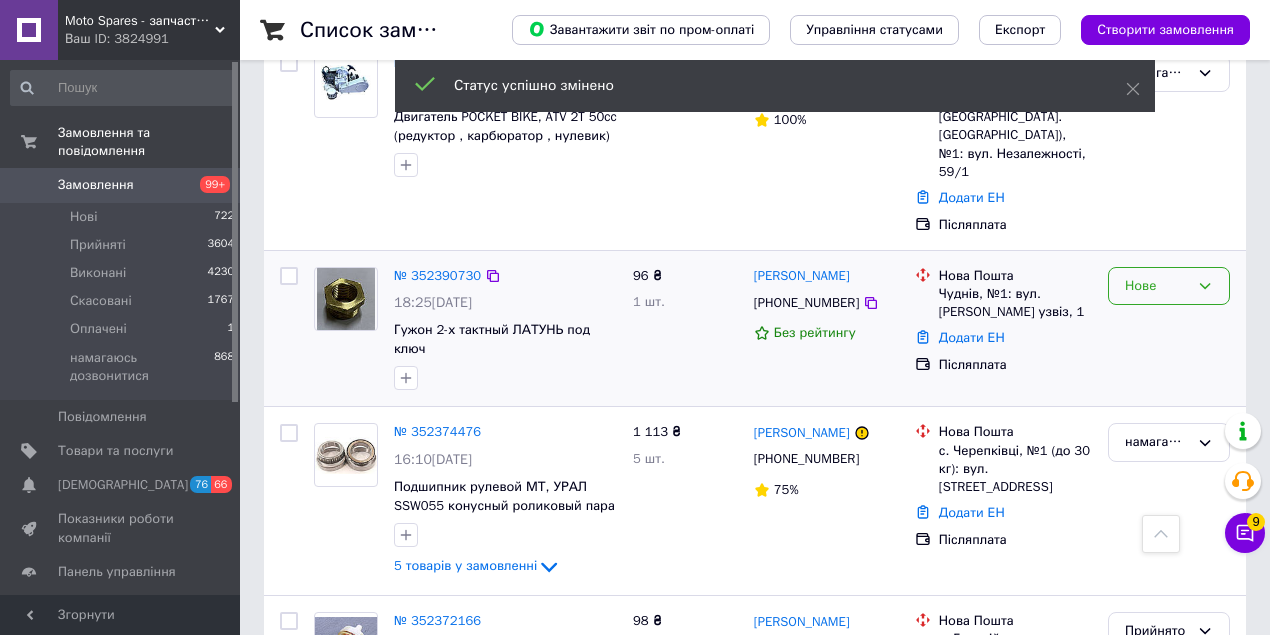 click on "Нове" at bounding box center (1157, 286) 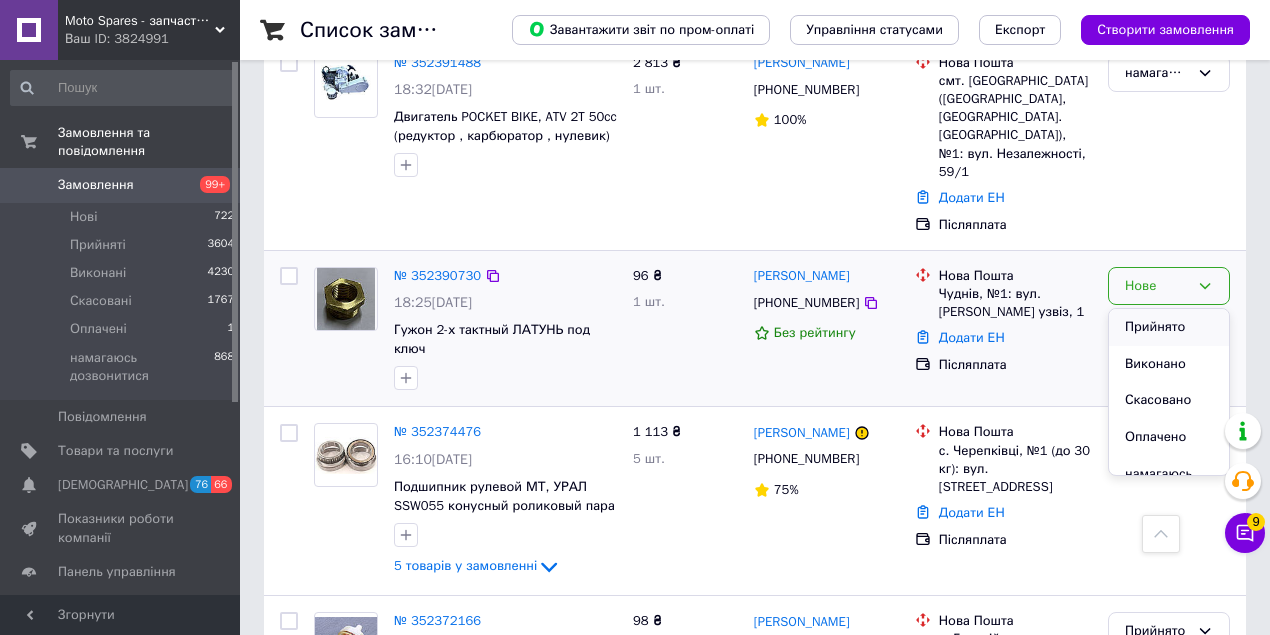 scroll, scrollTop: 2178, scrollLeft: 0, axis: vertical 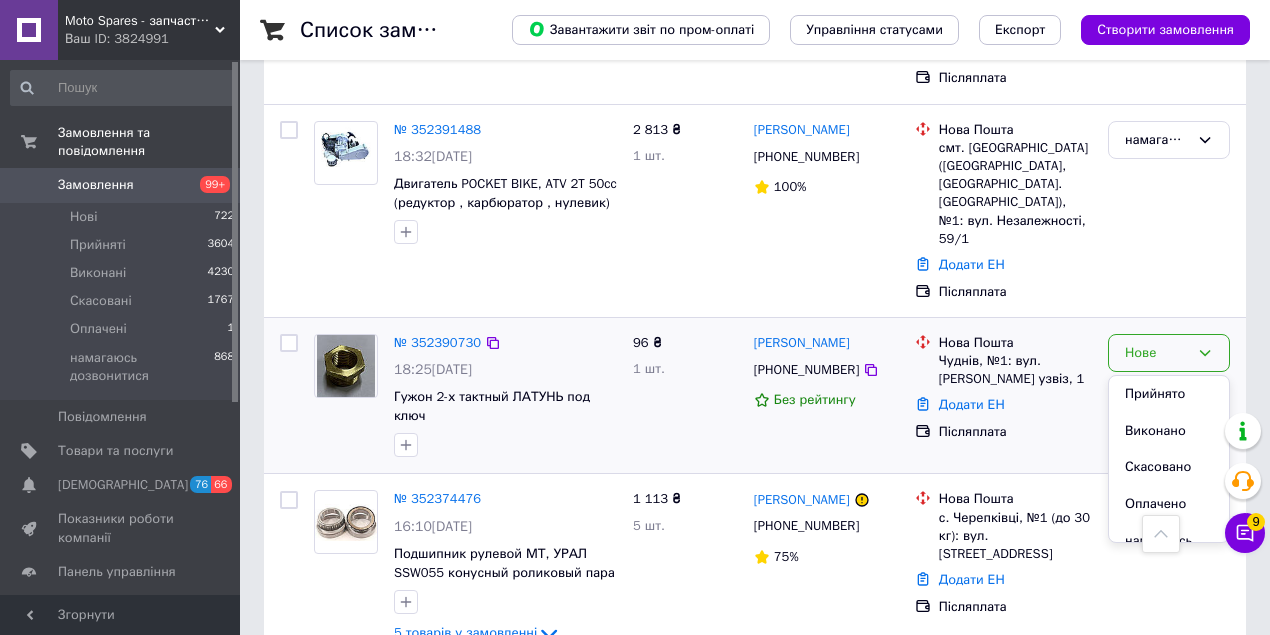 click on "[GEOGRAPHIC_DATA] Скасовано Оплачено намагаюсь дозвонитися" at bounding box center [1169, 396] 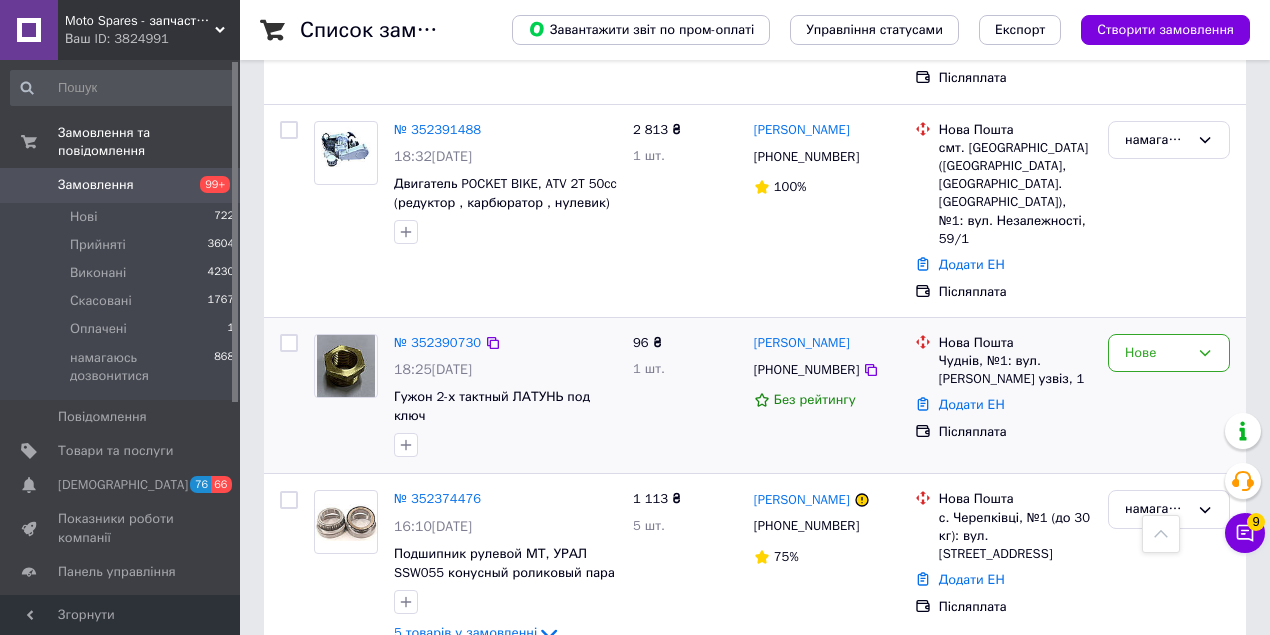 click on "Нове" at bounding box center [1169, 396] 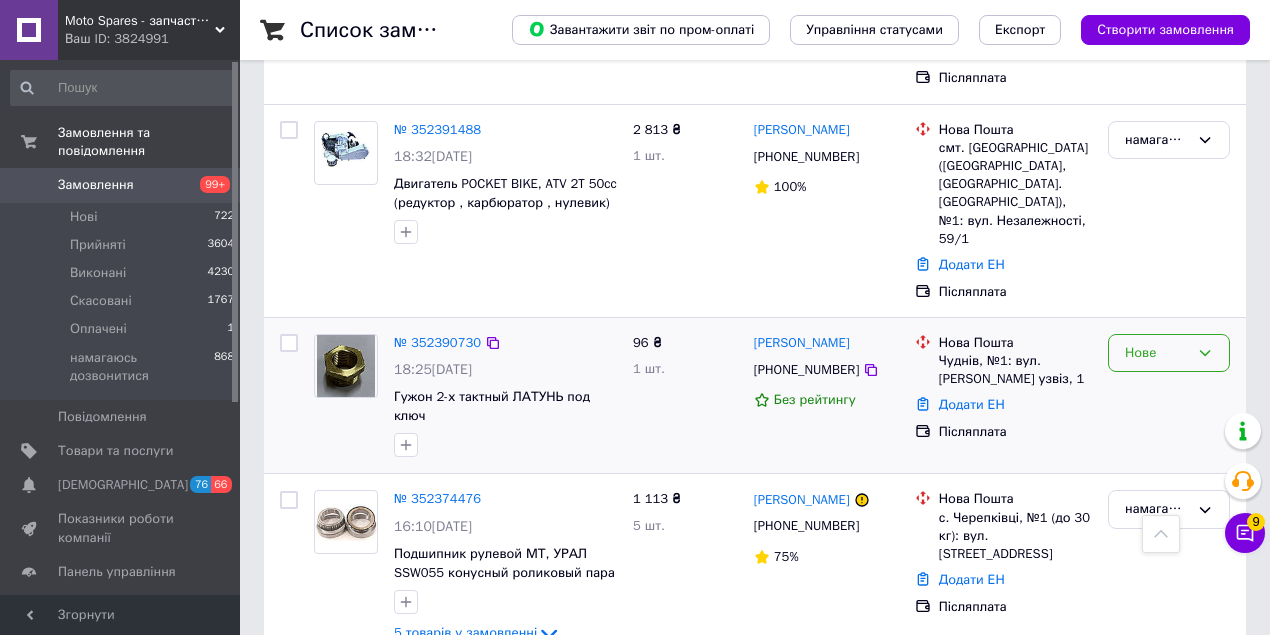 click on "Нове" at bounding box center [1157, 353] 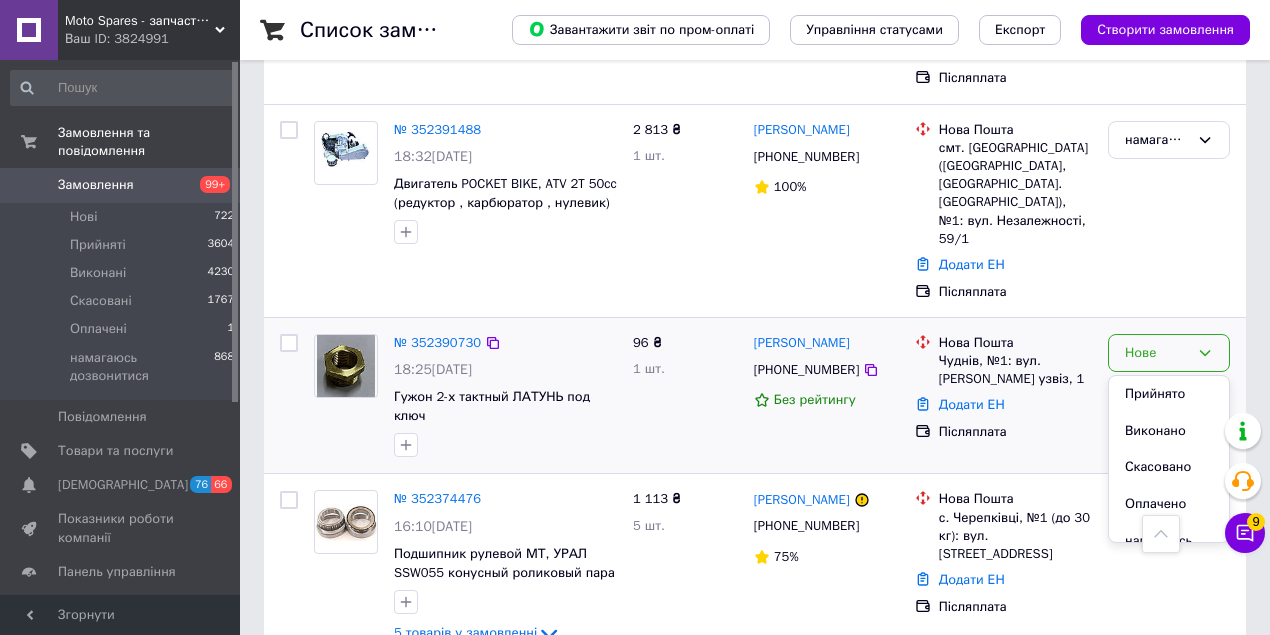 click on "Прийнято" at bounding box center (1169, 394) 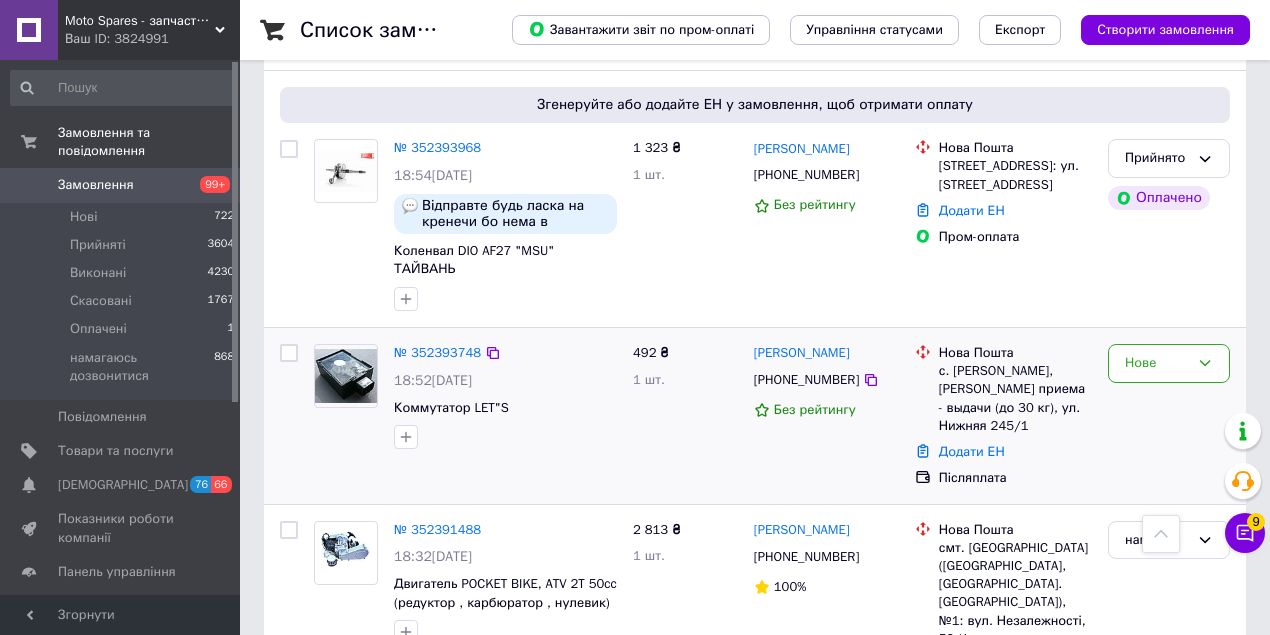 scroll, scrollTop: 1845, scrollLeft: 0, axis: vertical 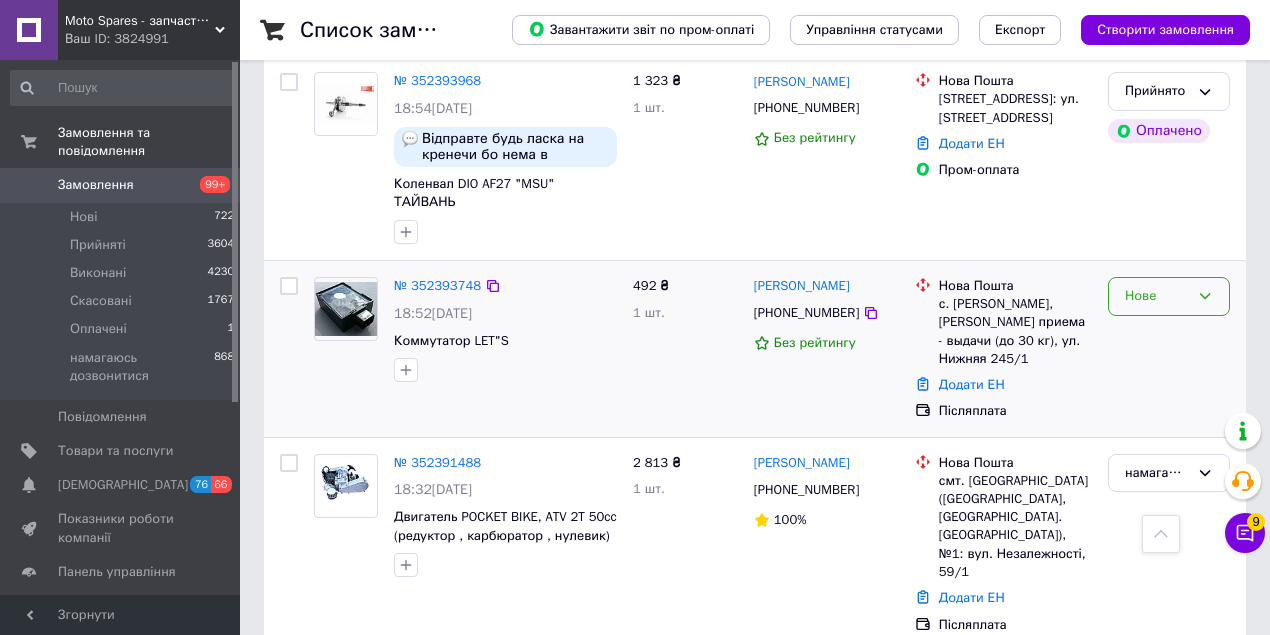 click on "Нове" at bounding box center [1169, 296] 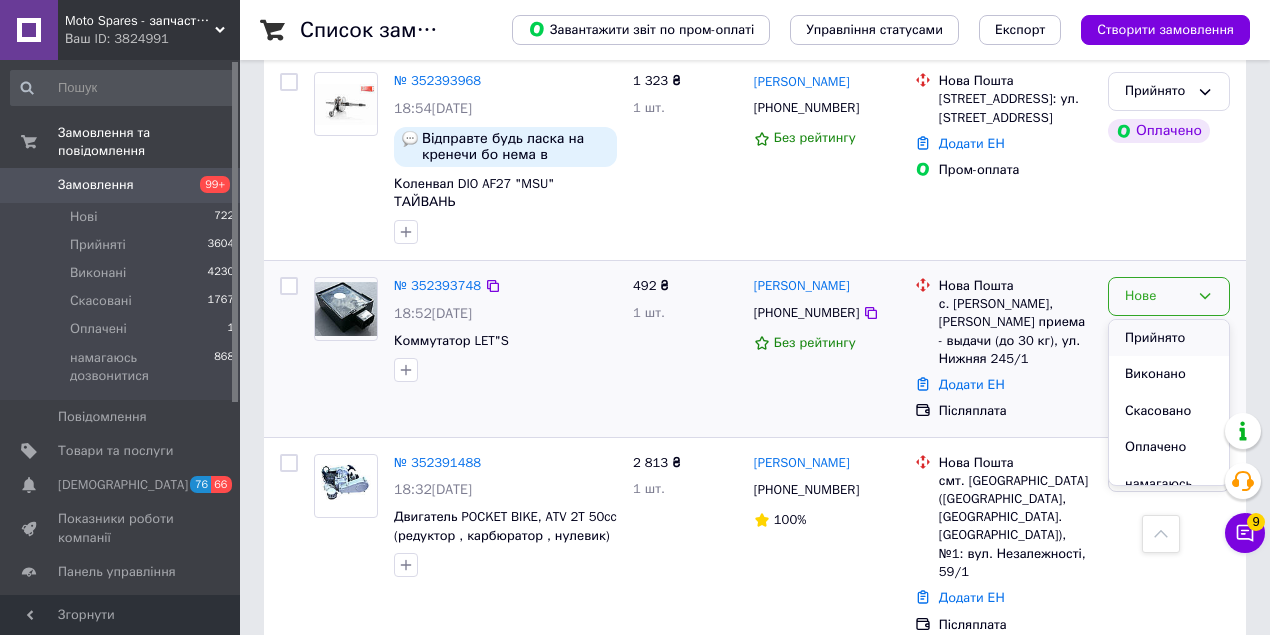 click on "Прийнято" at bounding box center (1169, 338) 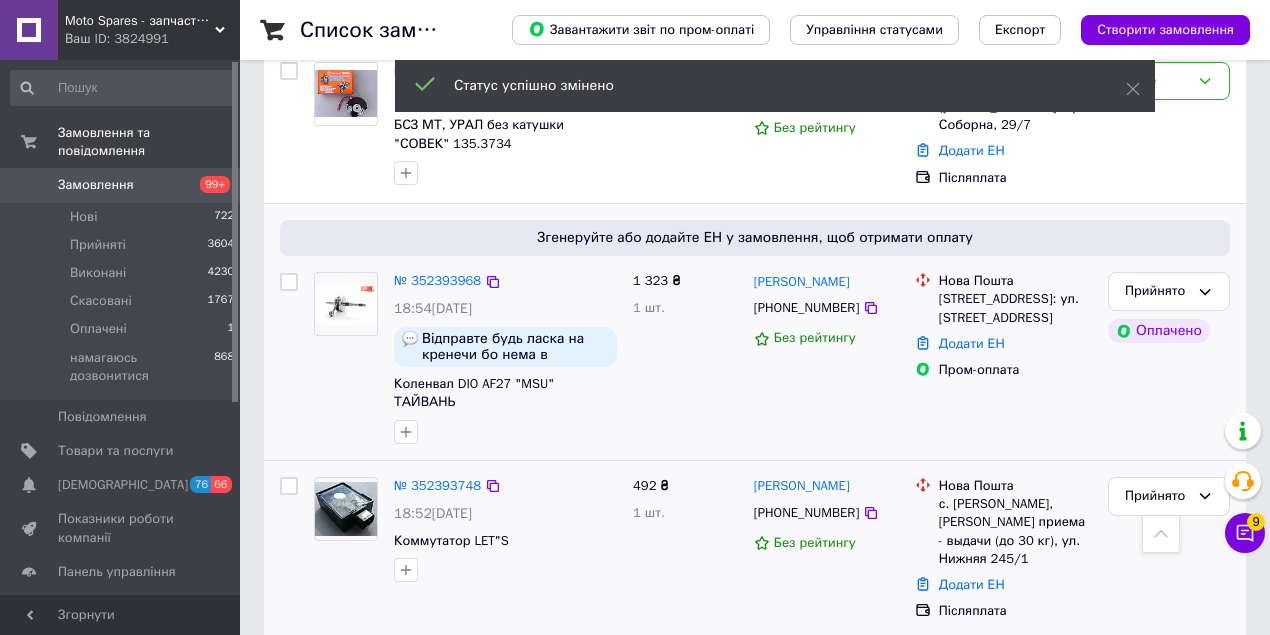 scroll, scrollTop: 1378, scrollLeft: 0, axis: vertical 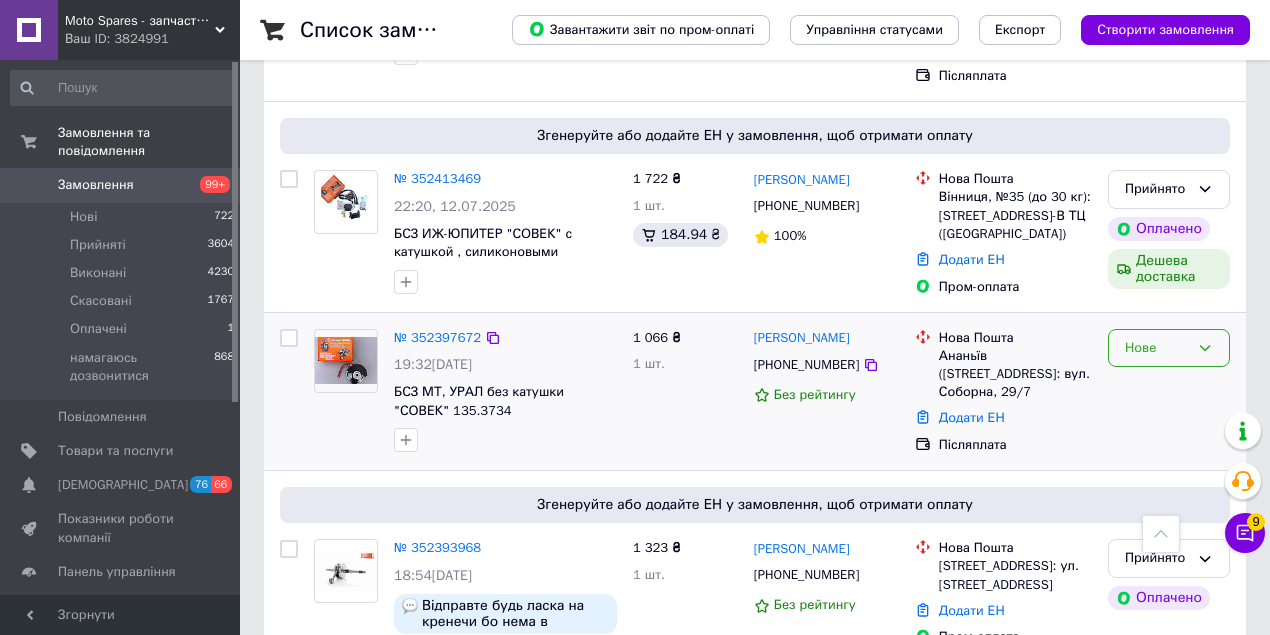 click on "Нове" at bounding box center (1169, 348) 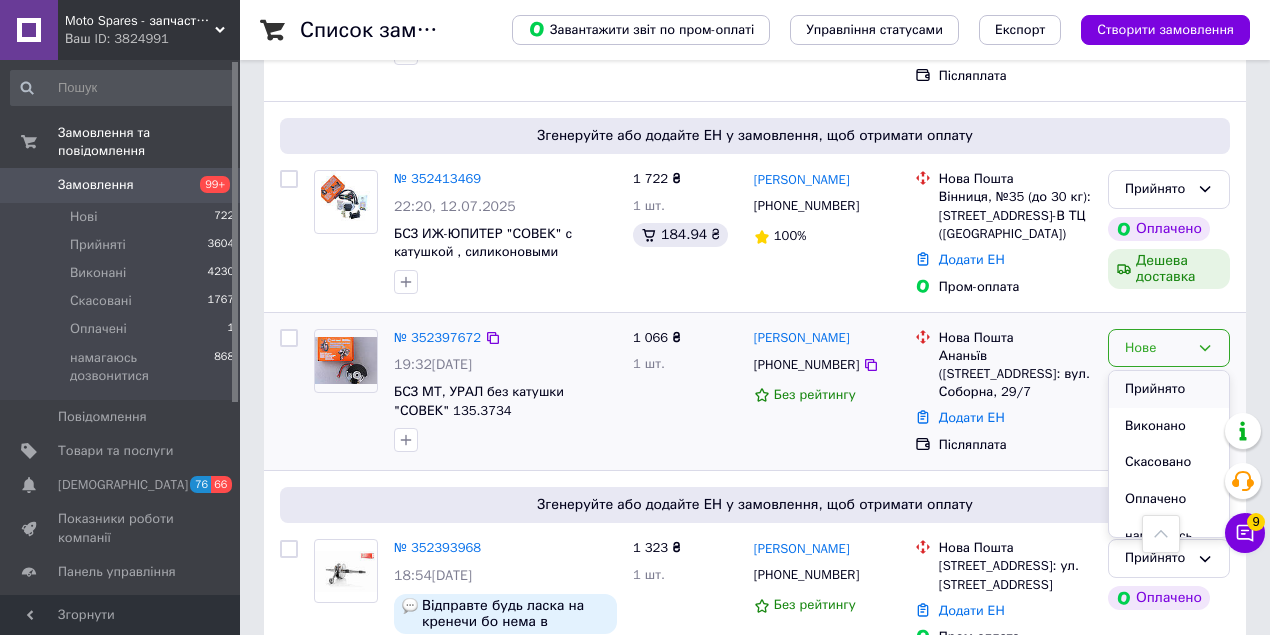 click on "Прийнято" at bounding box center (1169, 389) 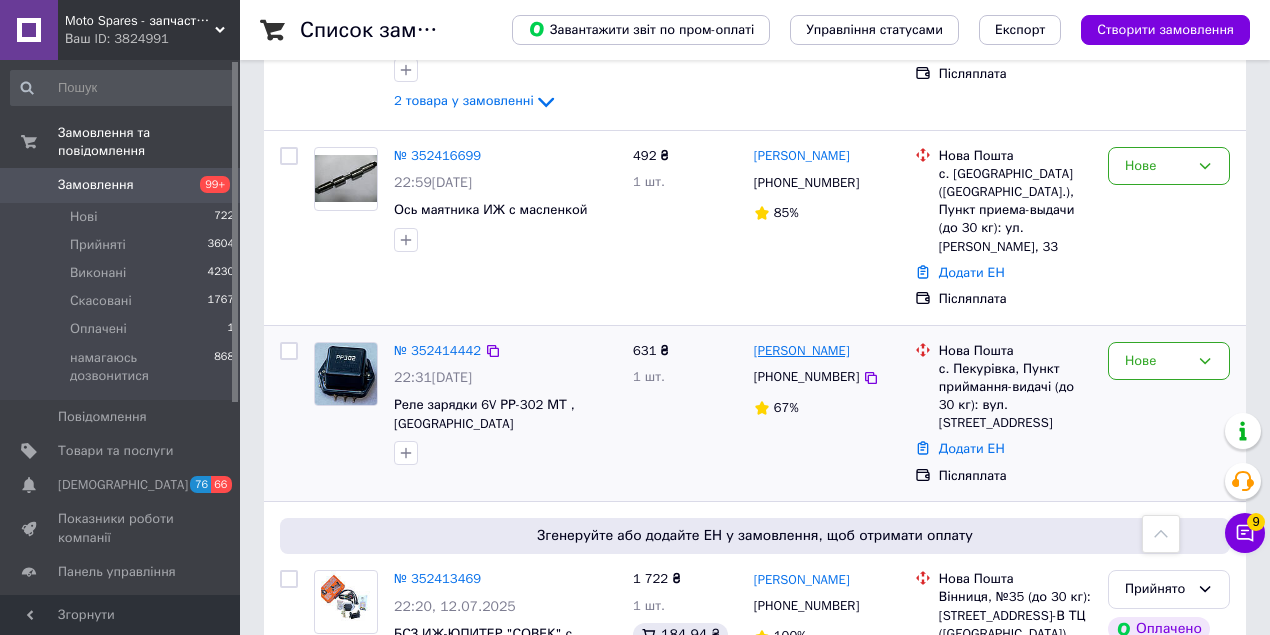 scroll, scrollTop: 912, scrollLeft: 0, axis: vertical 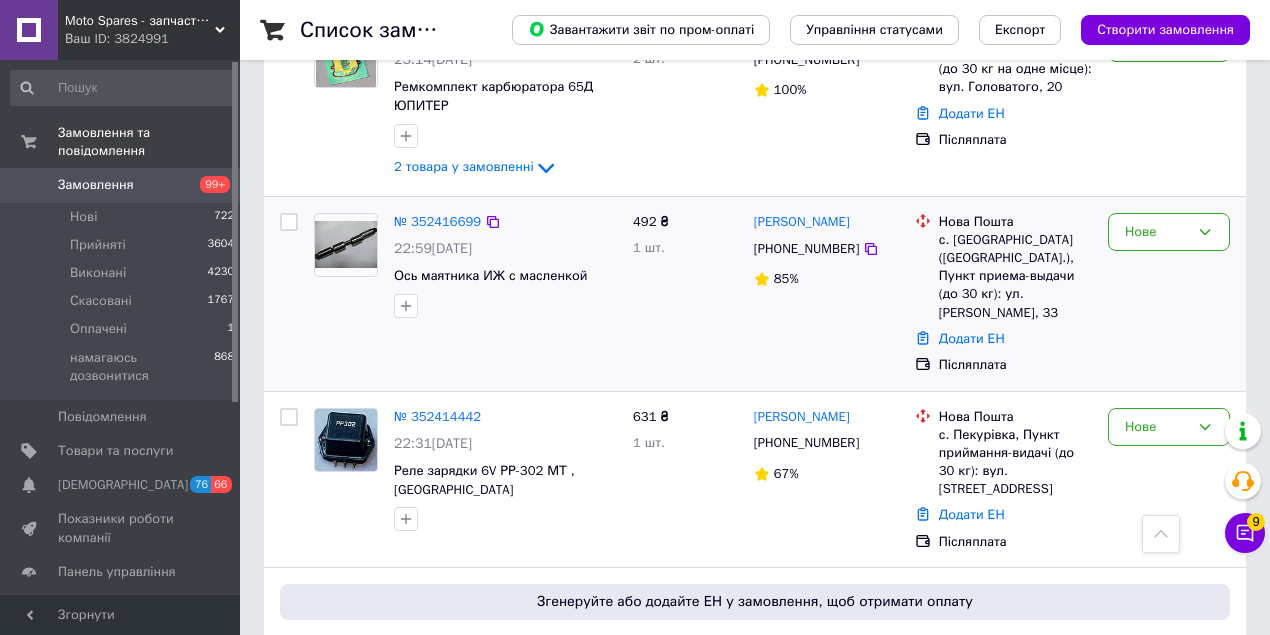 drag, startPoint x: 815, startPoint y: 294, endPoint x: 609, endPoint y: 341, distance: 211.29364 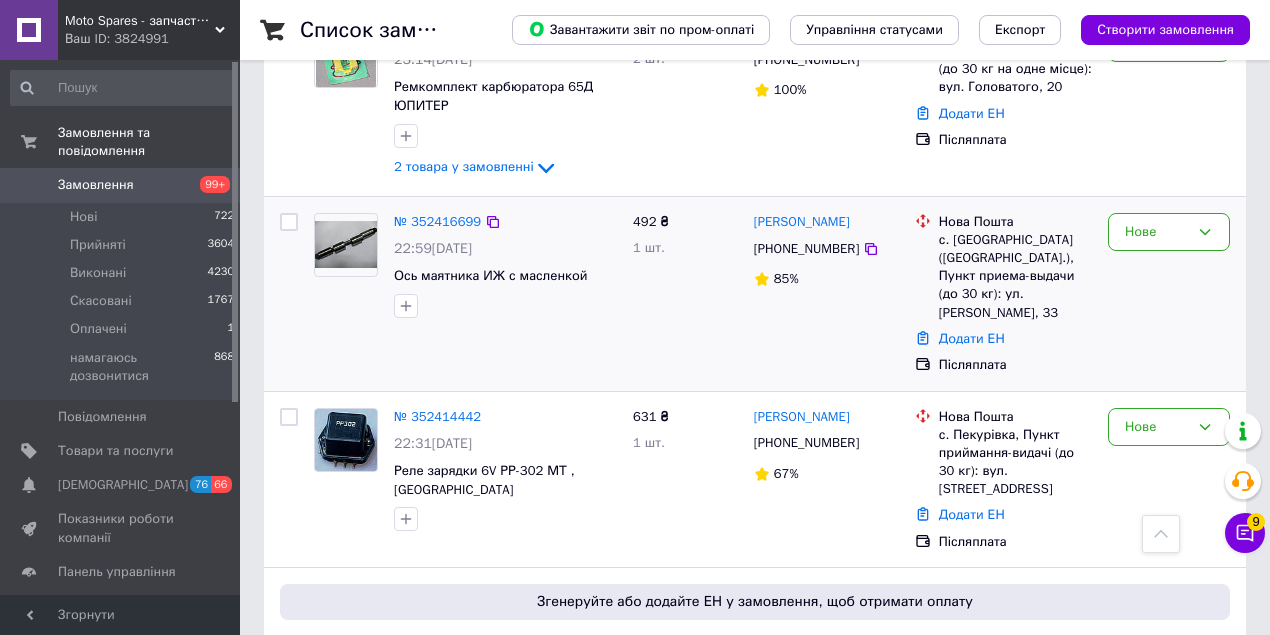 drag, startPoint x: 597, startPoint y: 343, endPoint x: 616, endPoint y: 365, distance: 29.068884 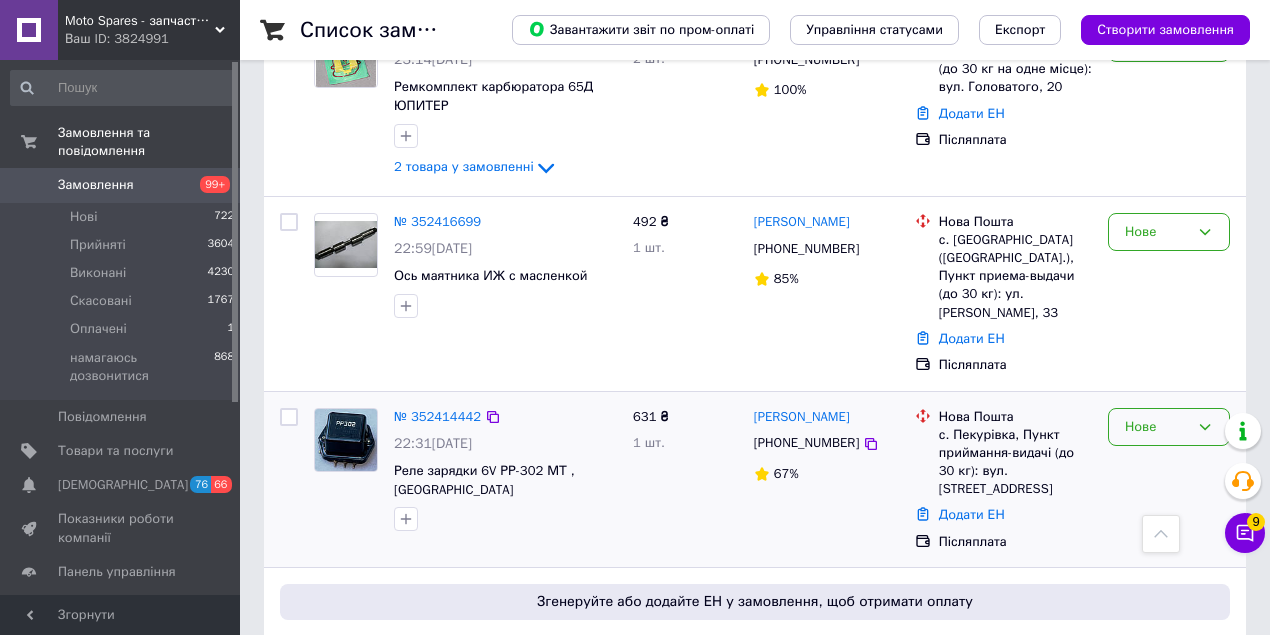 click on "Нове" at bounding box center (1169, 427) 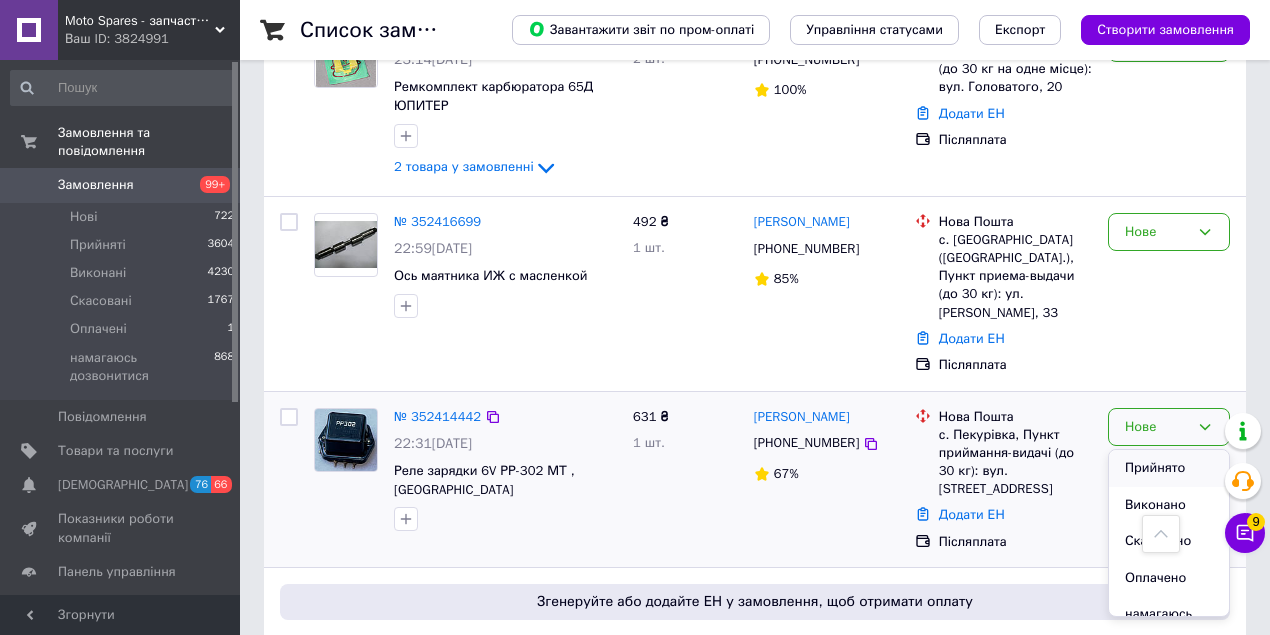 click on "Прийнято" at bounding box center [1169, 468] 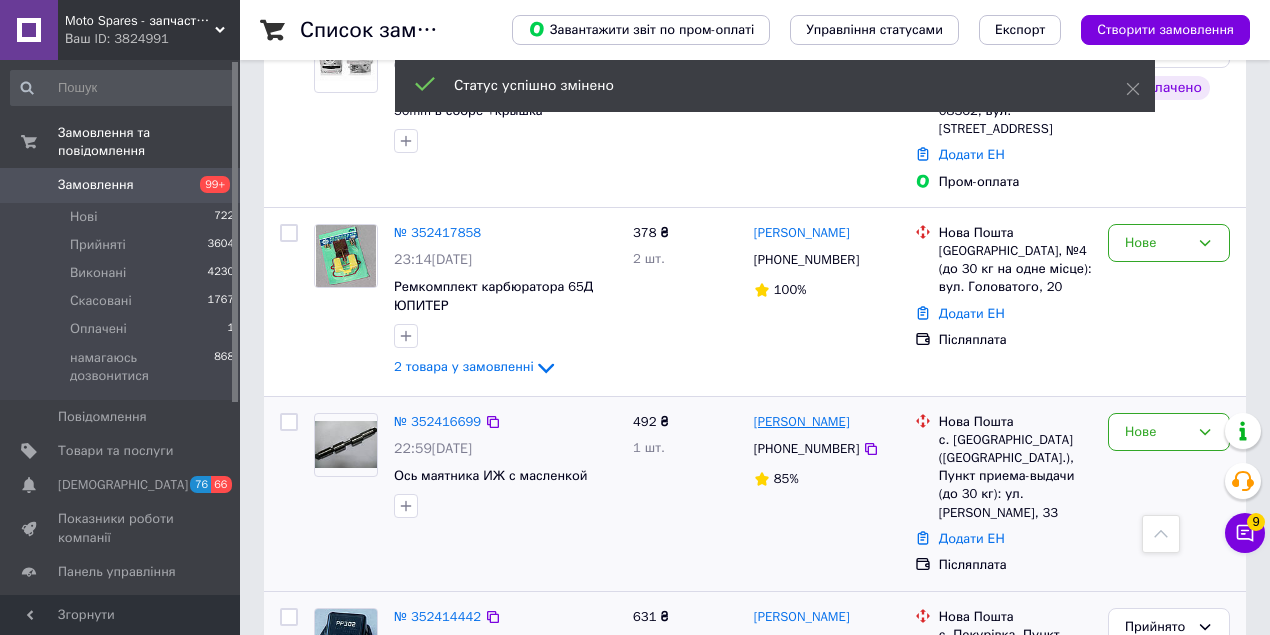 scroll, scrollTop: 645, scrollLeft: 0, axis: vertical 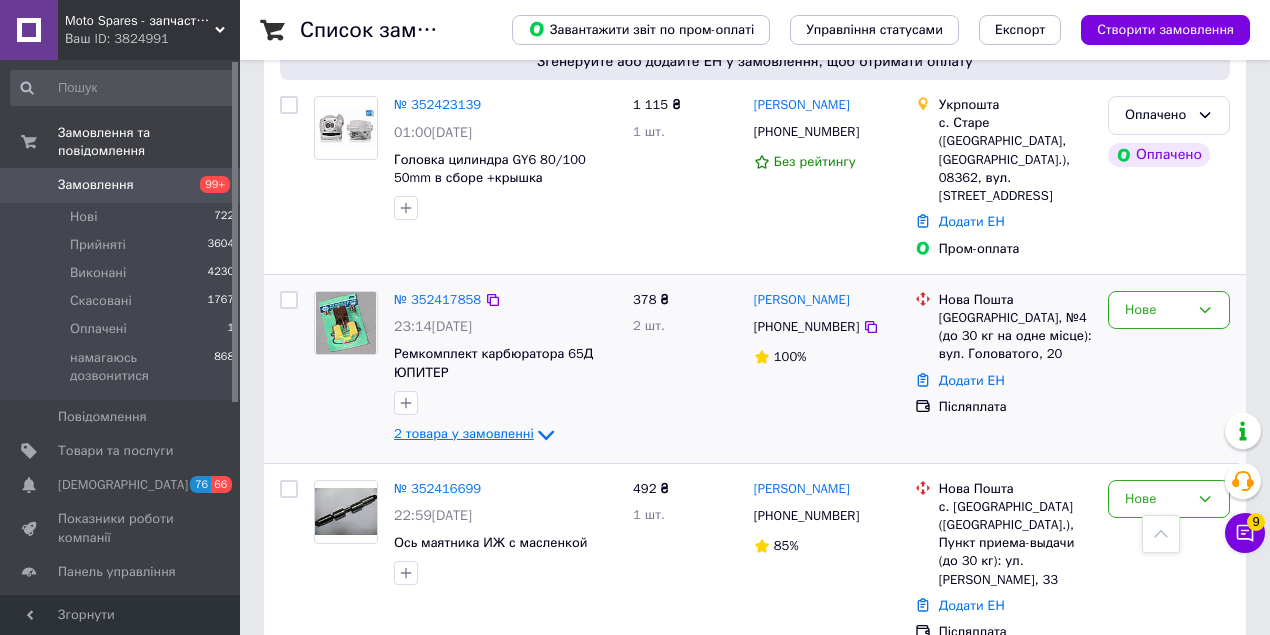 click on "2 товара у замовленні" at bounding box center (464, 433) 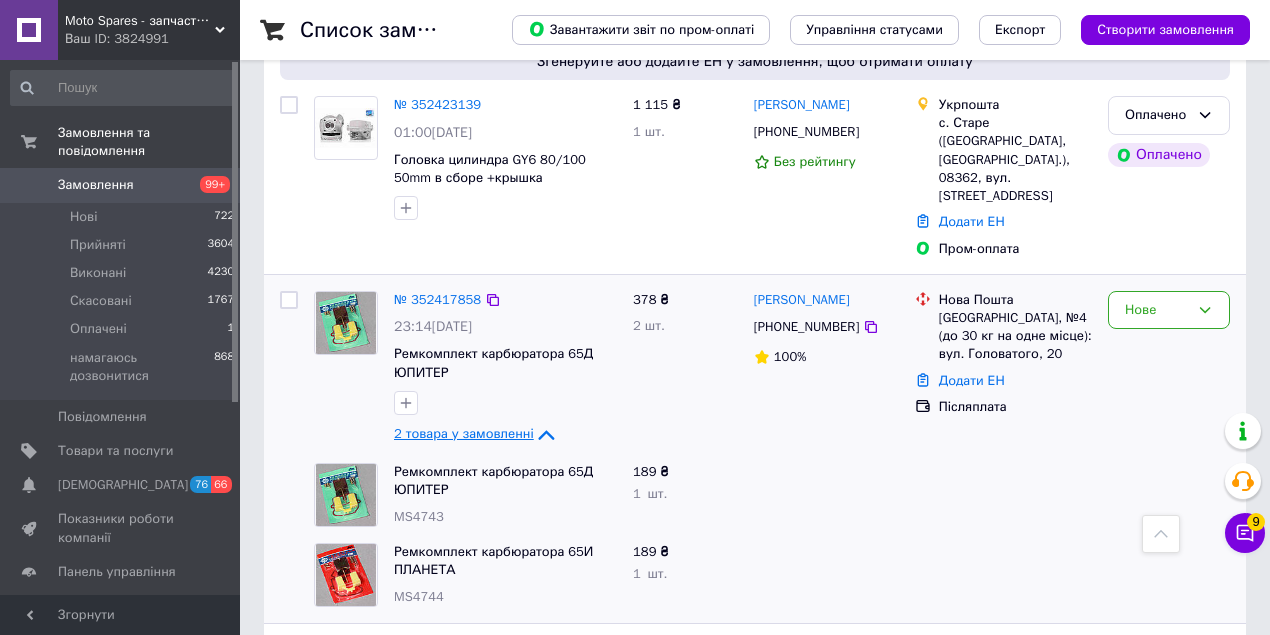 scroll, scrollTop: 712, scrollLeft: 0, axis: vertical 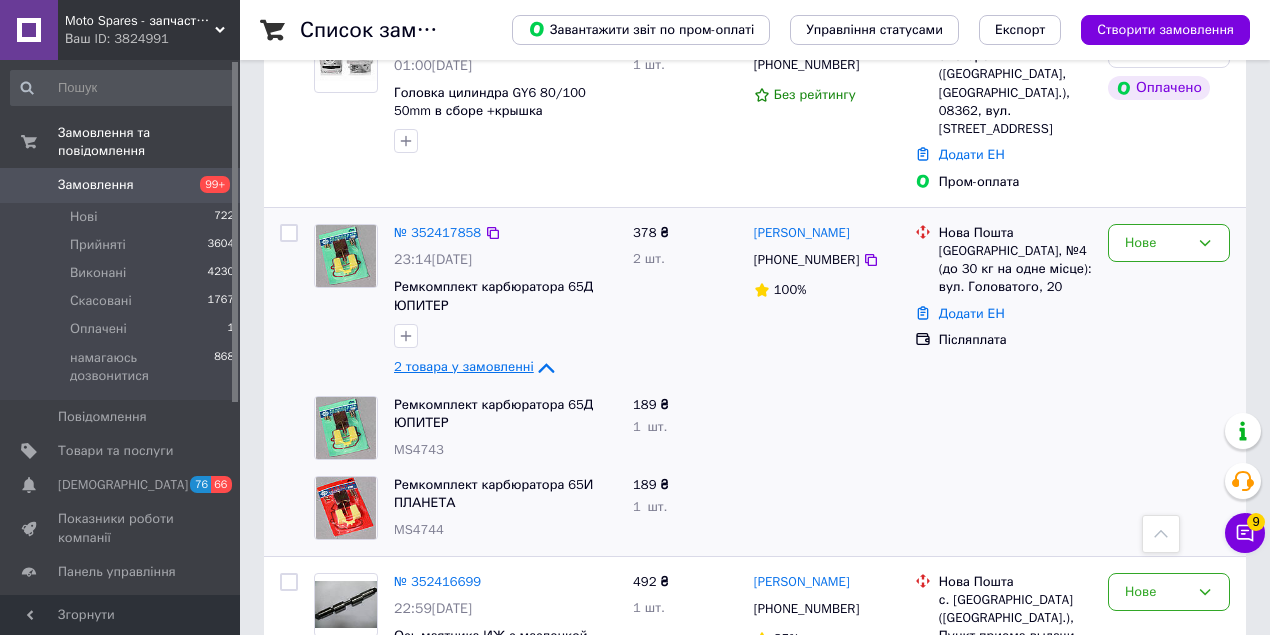 click on "2 товара у замовленні" at bounding box center (464, 366) 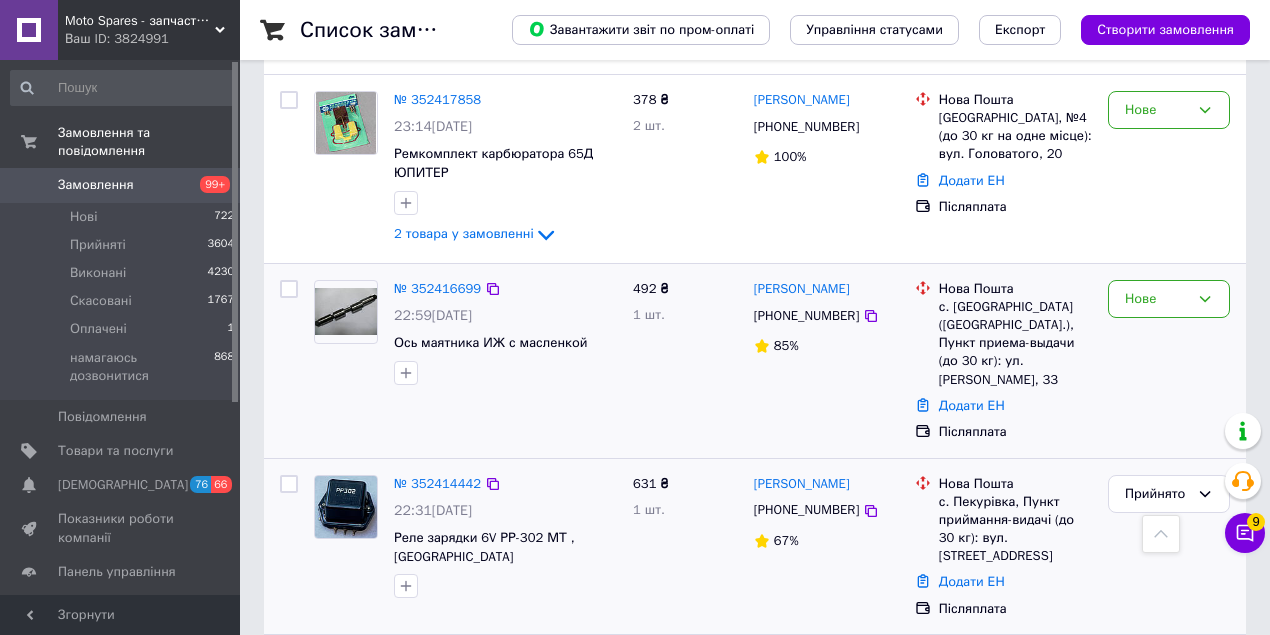 scroll, scrollTop: 912, scrollLeft: 0, axis: vertical 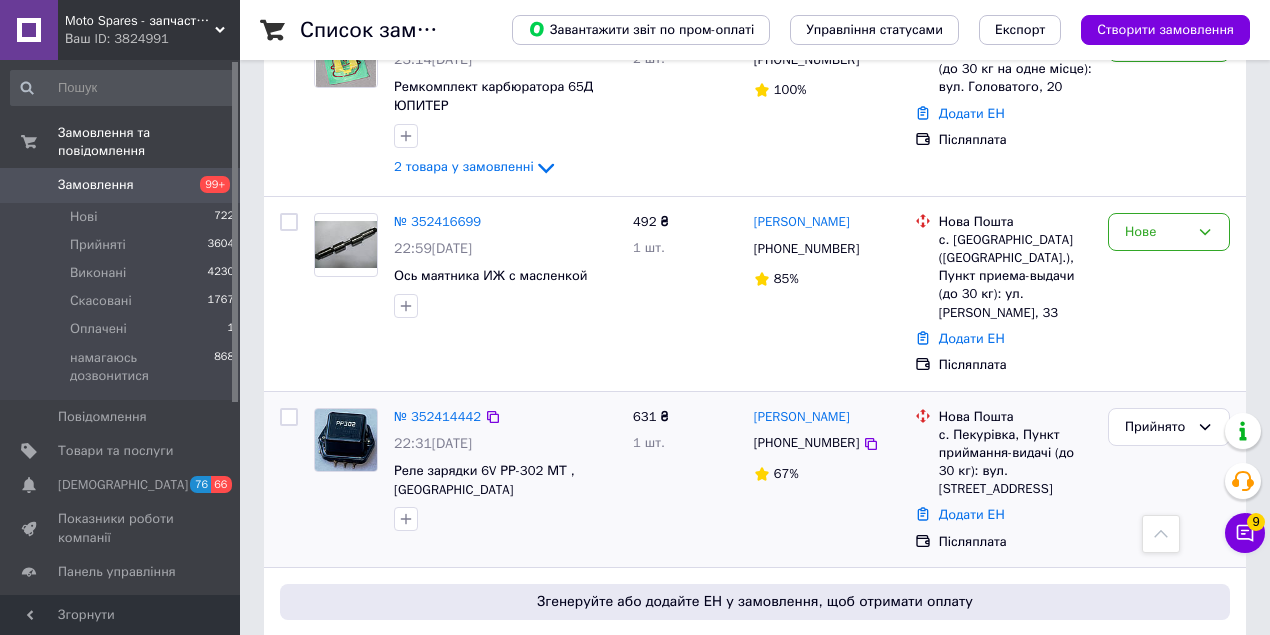click on "№ 352414442 22:31[DATE] Реле зарядки 6V РР-302 МТ , [GEOGRAPHIC_DATA]" at bounding box center [505, 470] 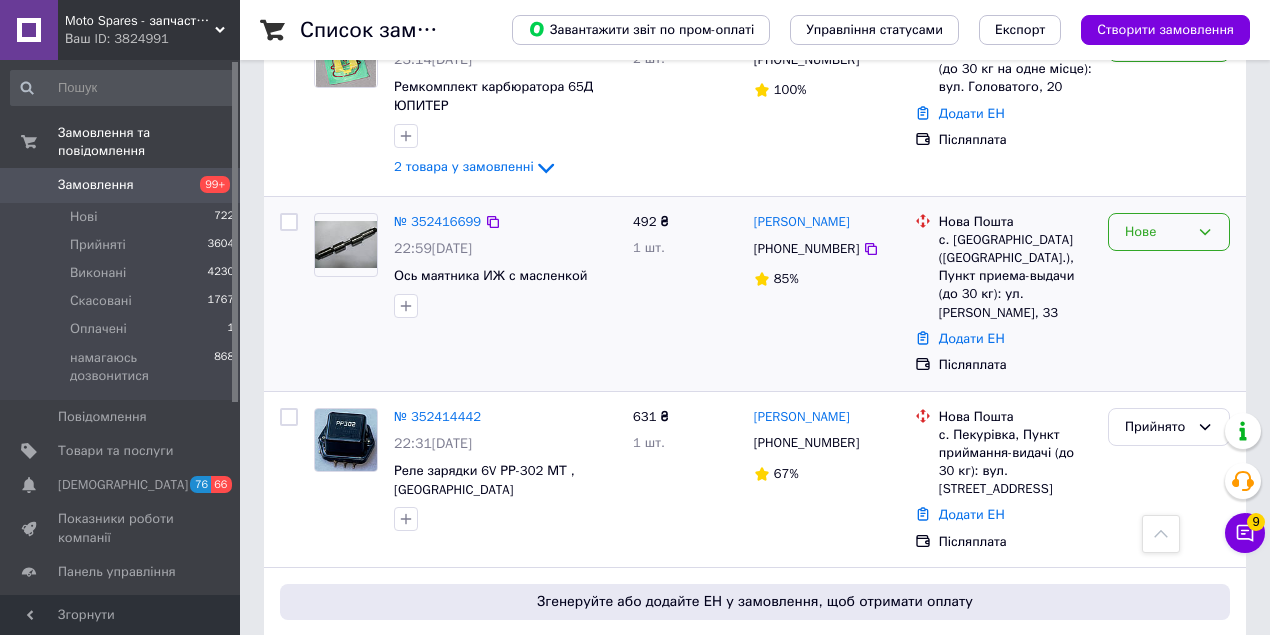 click on "Нове" at bounding box center (1157, 232) 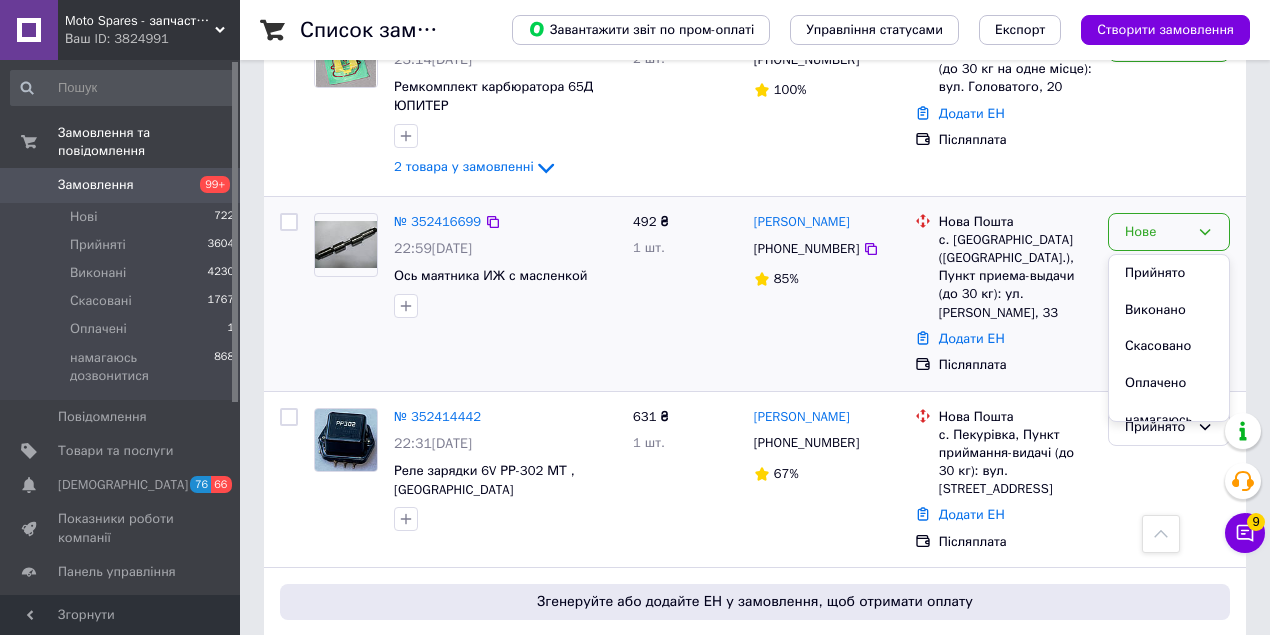 click on "Прийнято" at bounding box center (1169, 273) 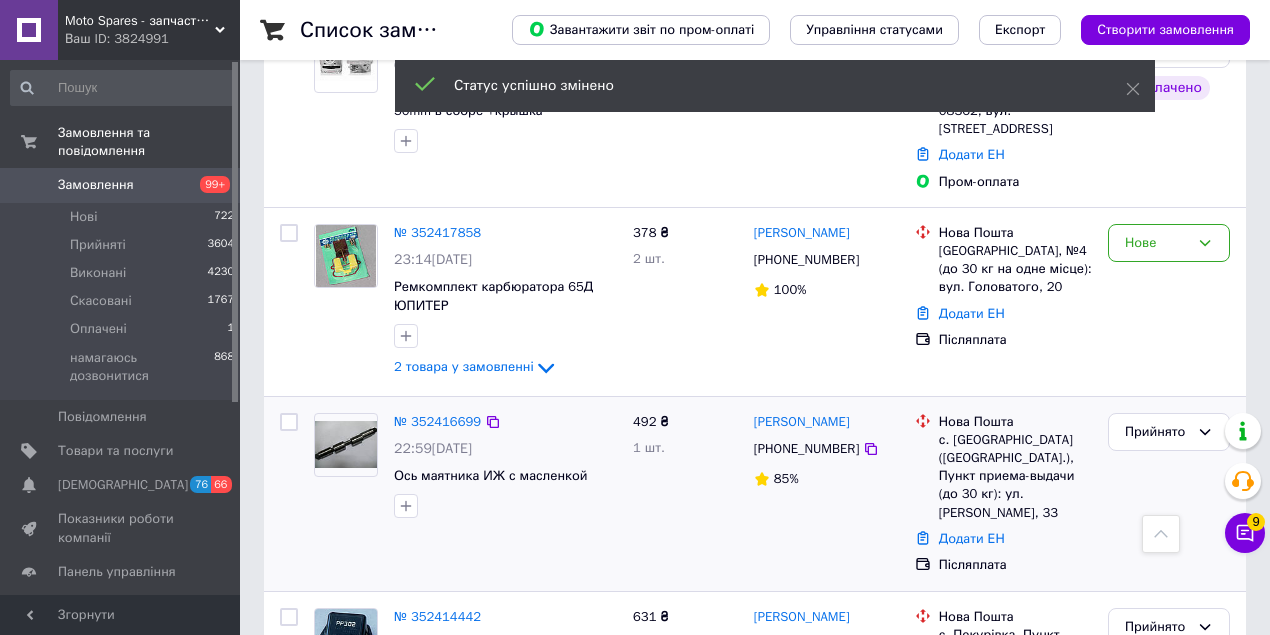 scroll, scrollTop: 645, scrollLeft: 0, axis: vertical 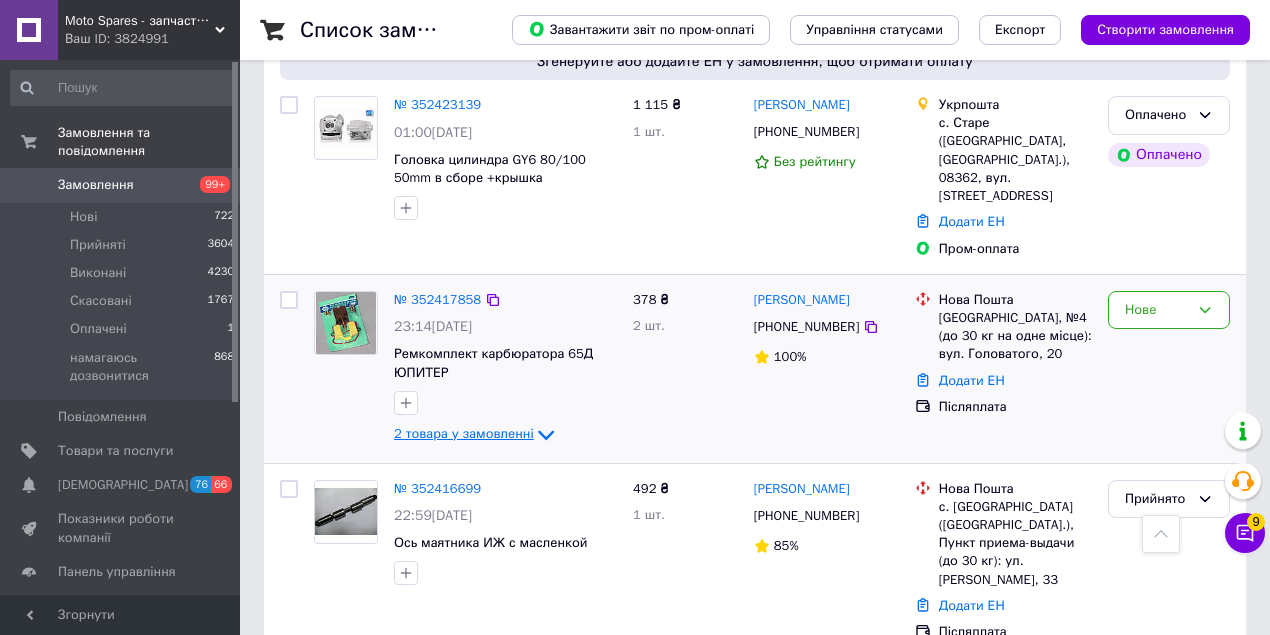 click on "2 товара у замовленні" at bounding box center [464, 433] 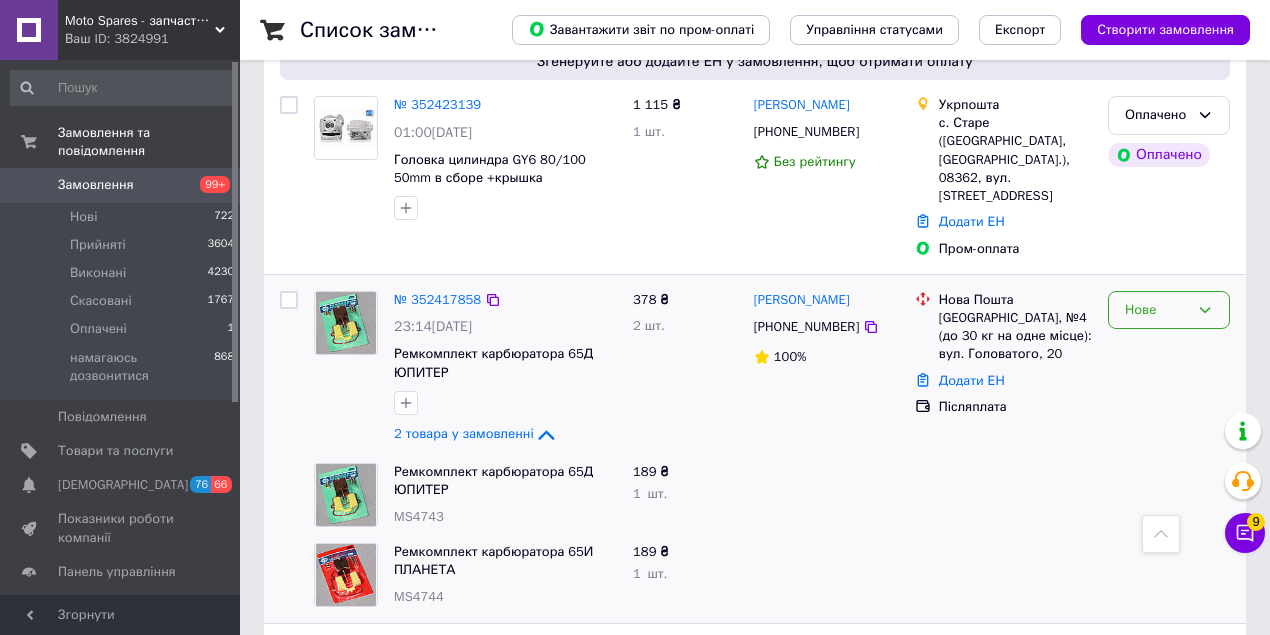 click on "Нове" at bounding box center (1169, 310) 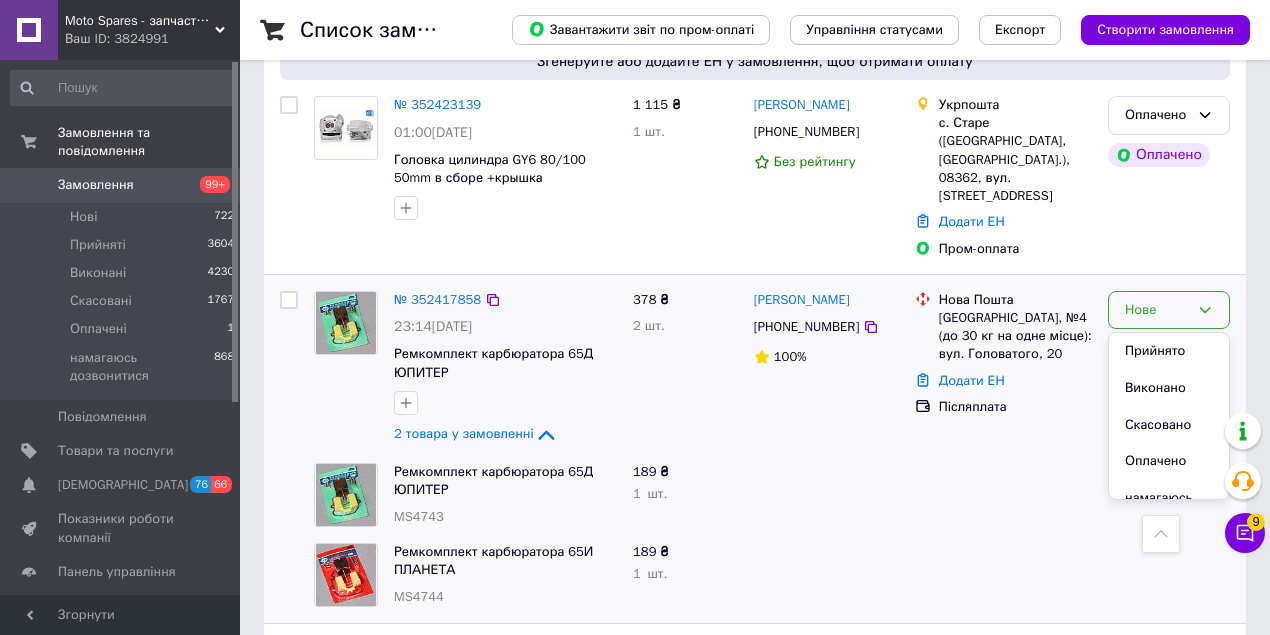 drag, startPoint x: 1183, startPoint y: 308, endPoint x: 1164, endPoint y: 331, distance: 29.832869 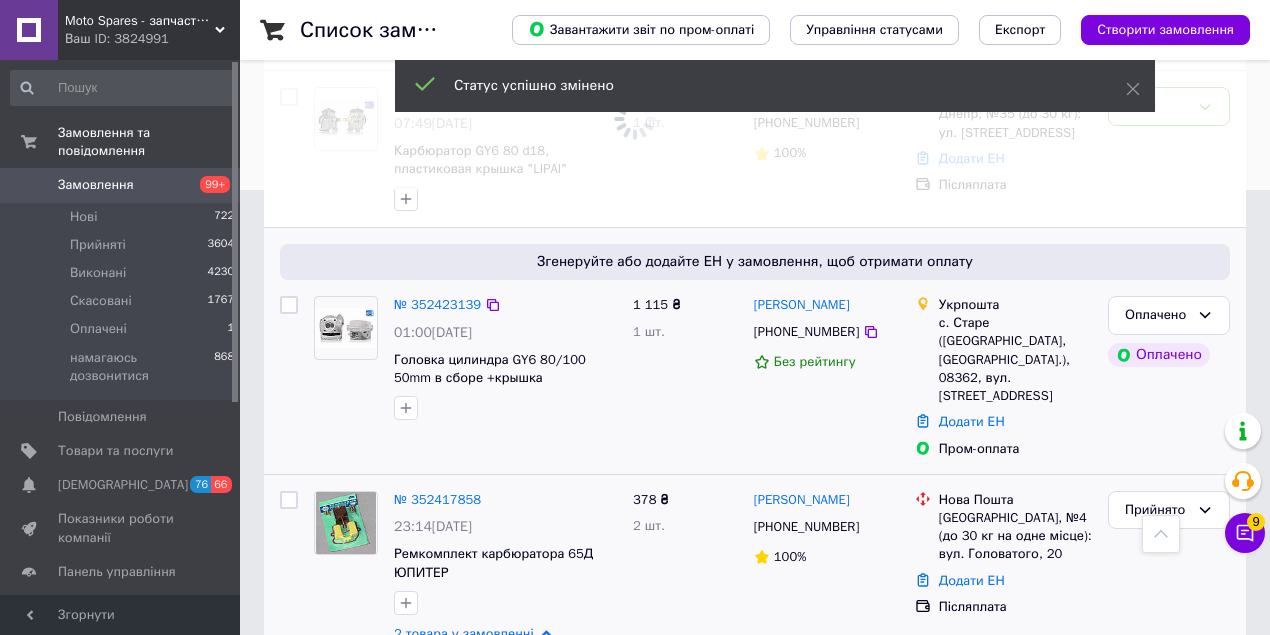 scroll, scrollTop: 245, scrollLeft: 0, axis: vertical 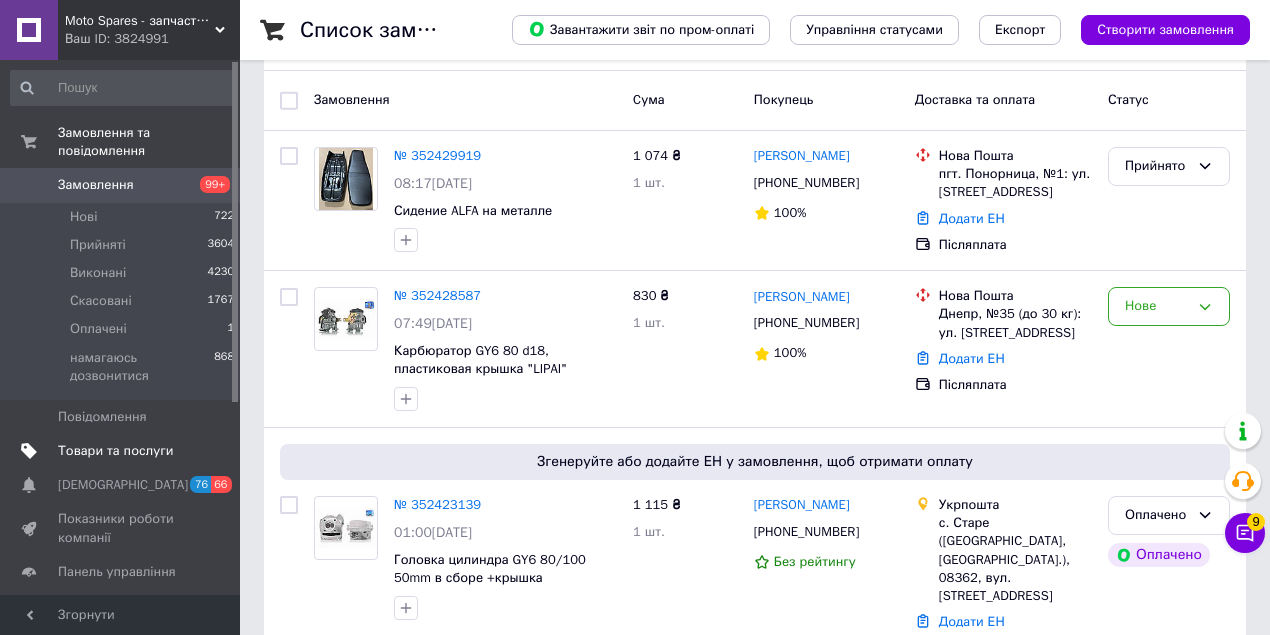 click on "Товари та послуги" at bounding box center (115, 451) 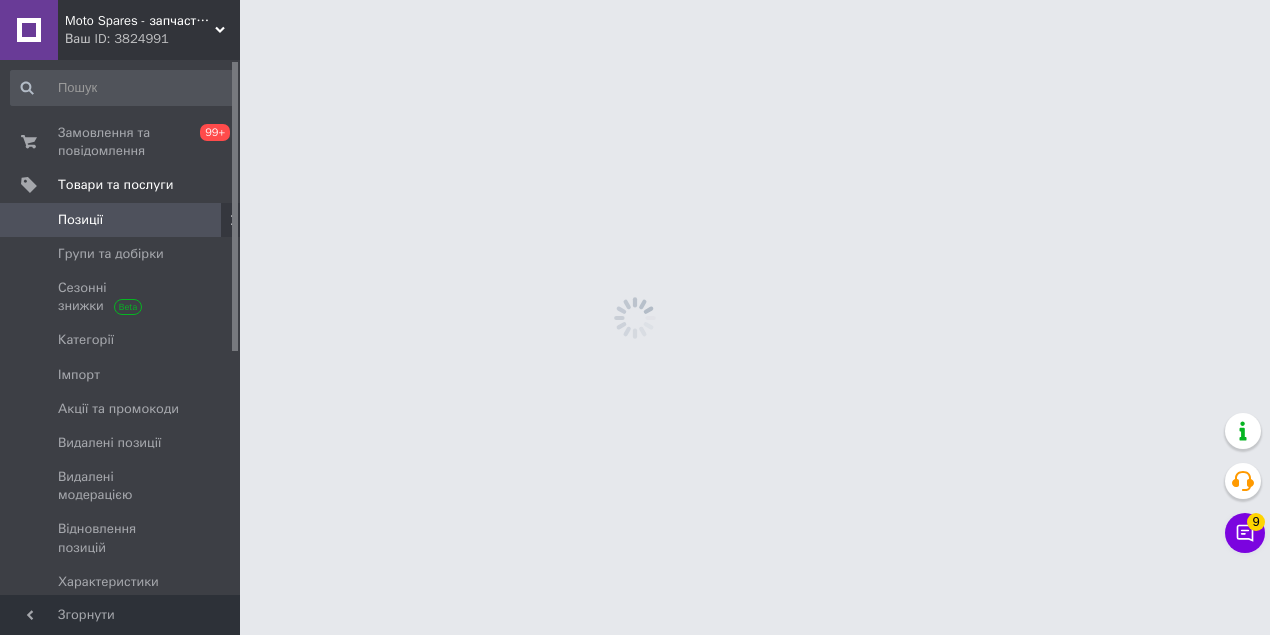 scroll, scrollTop: 0, scrollLeft: 0, axis: both 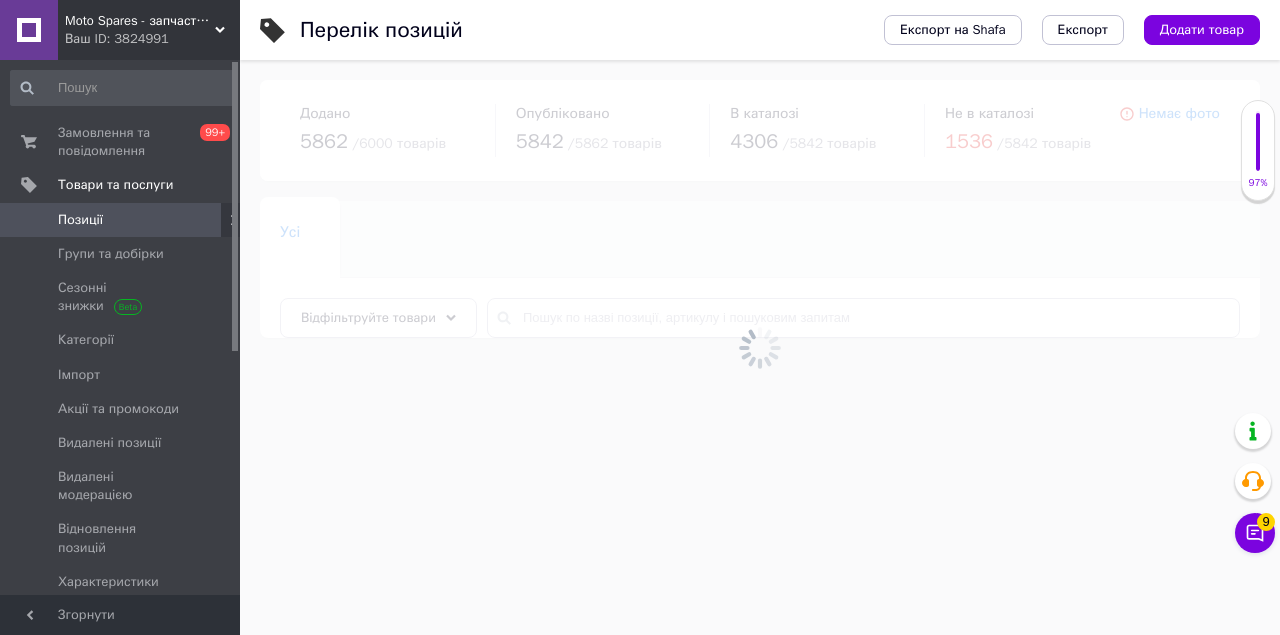 click at bounding box center (760, 347) 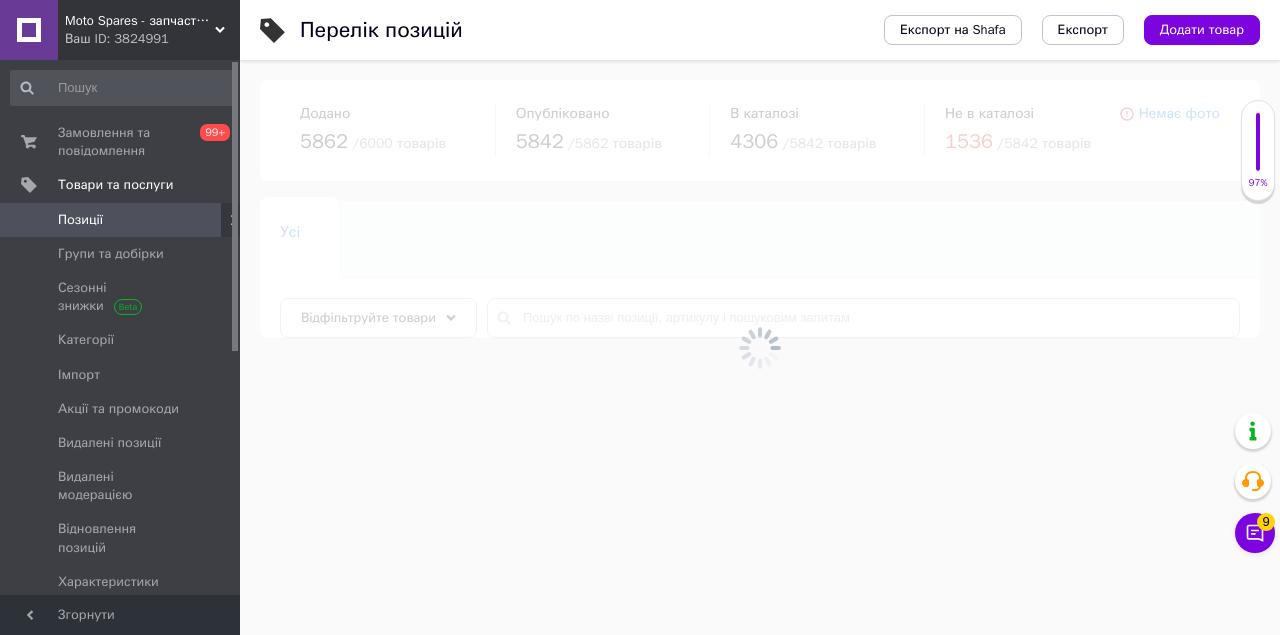 click at bounding box center (760, 347) 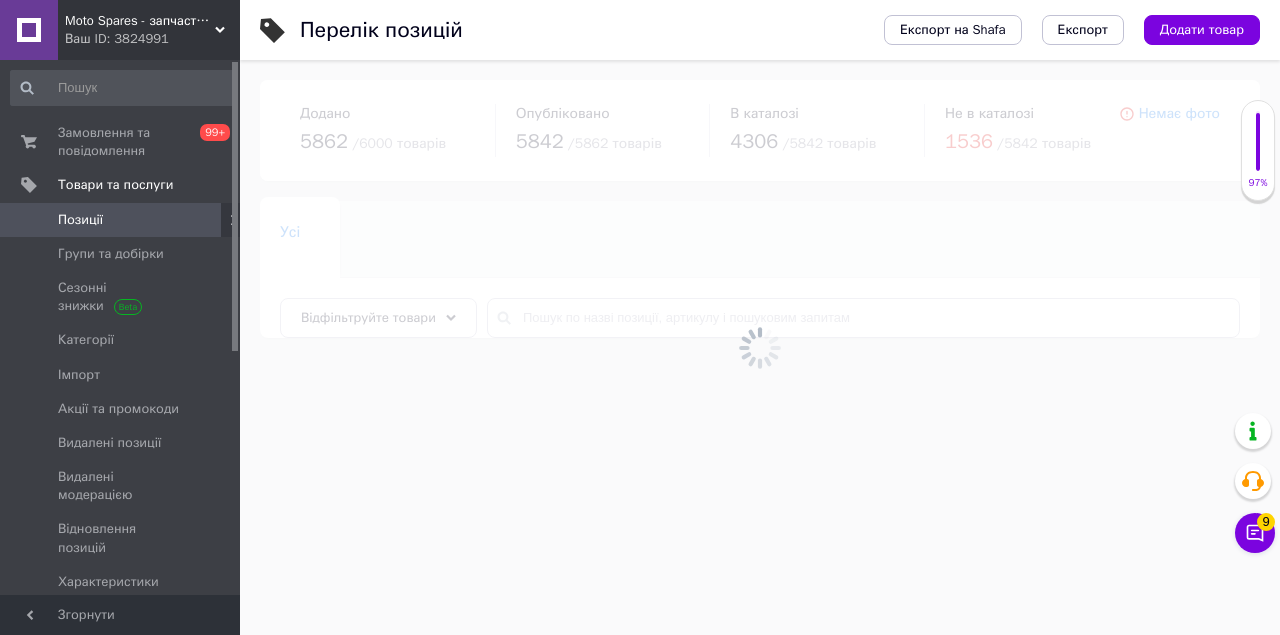 click at bounding box center (760, 347) 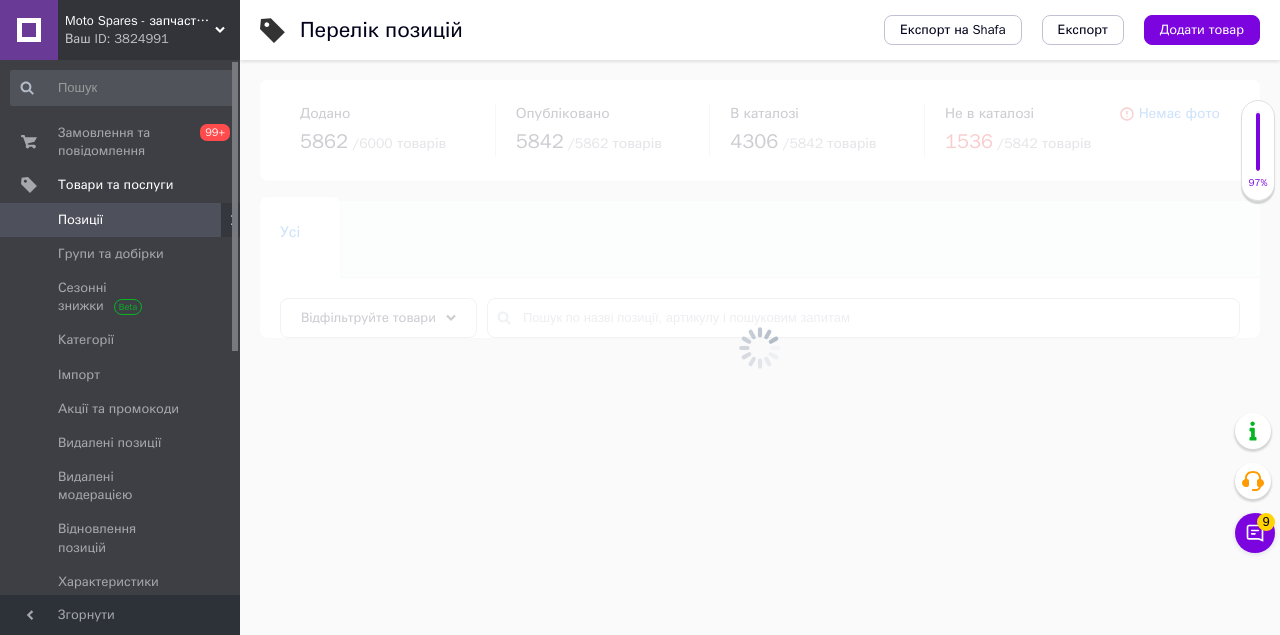 click at bounding box center [760, 347] 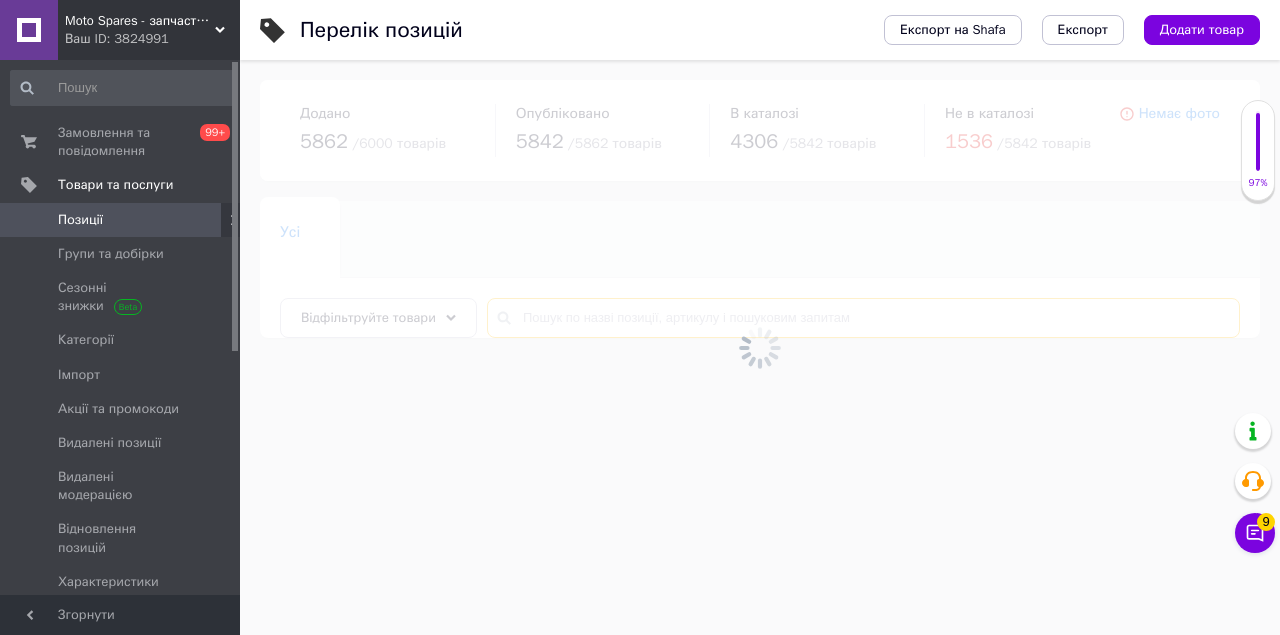 click at bounding box center [863, 318] 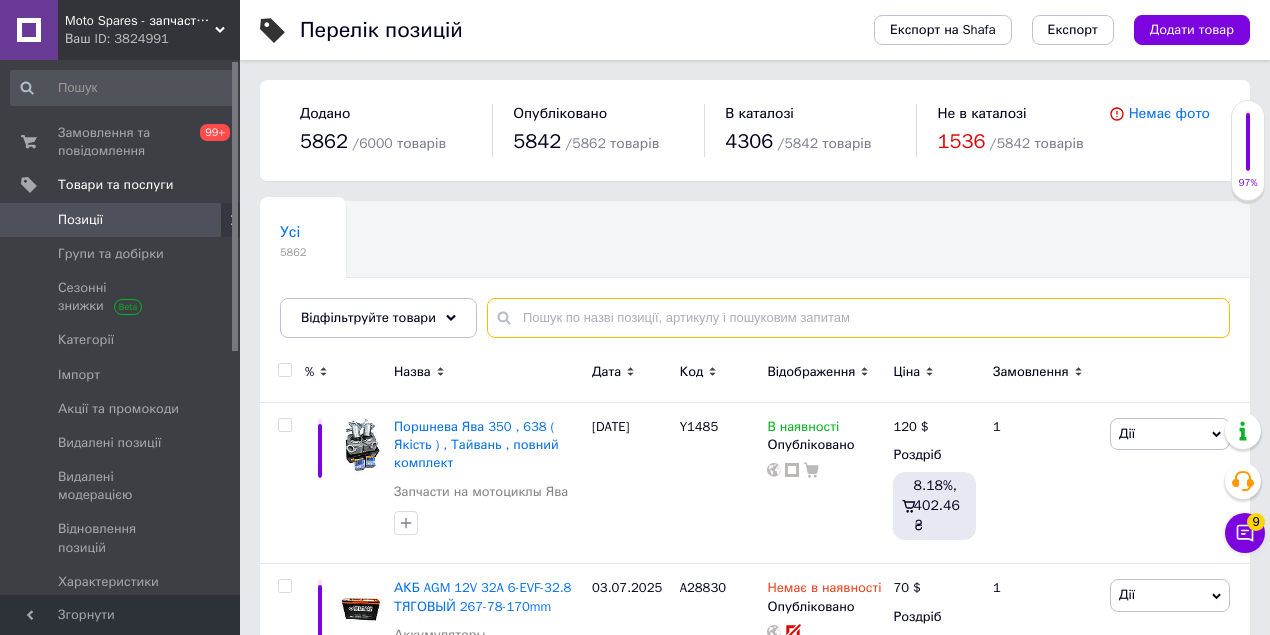 paste on "MS4235" 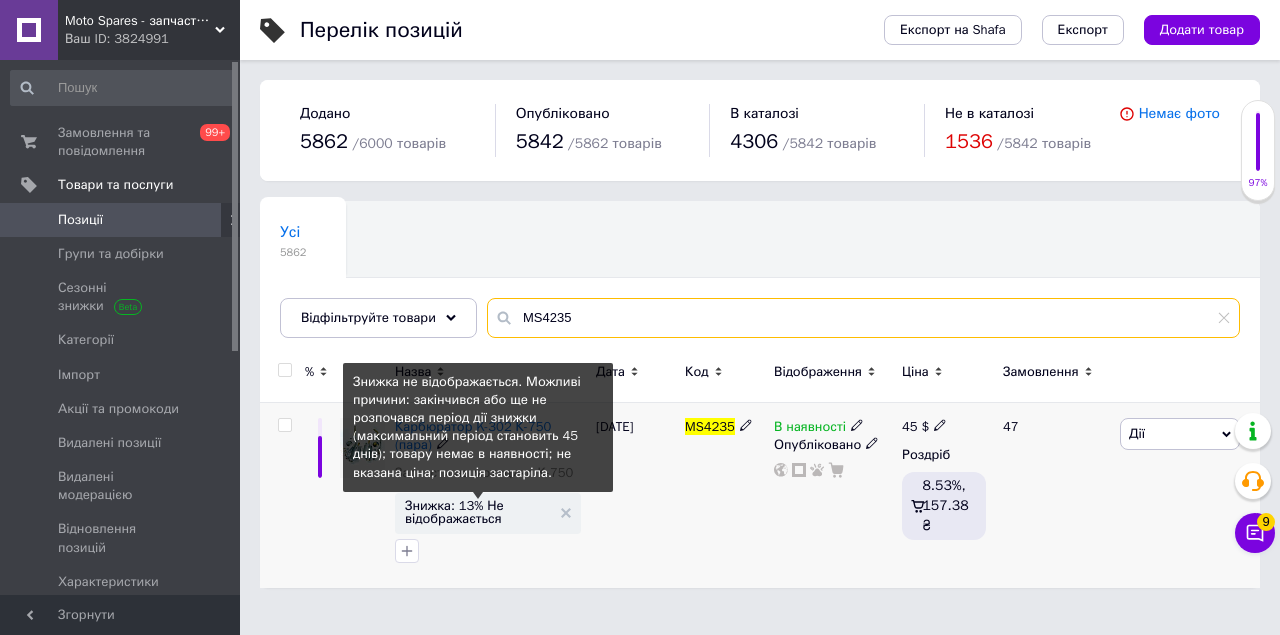 type on "MS4235" 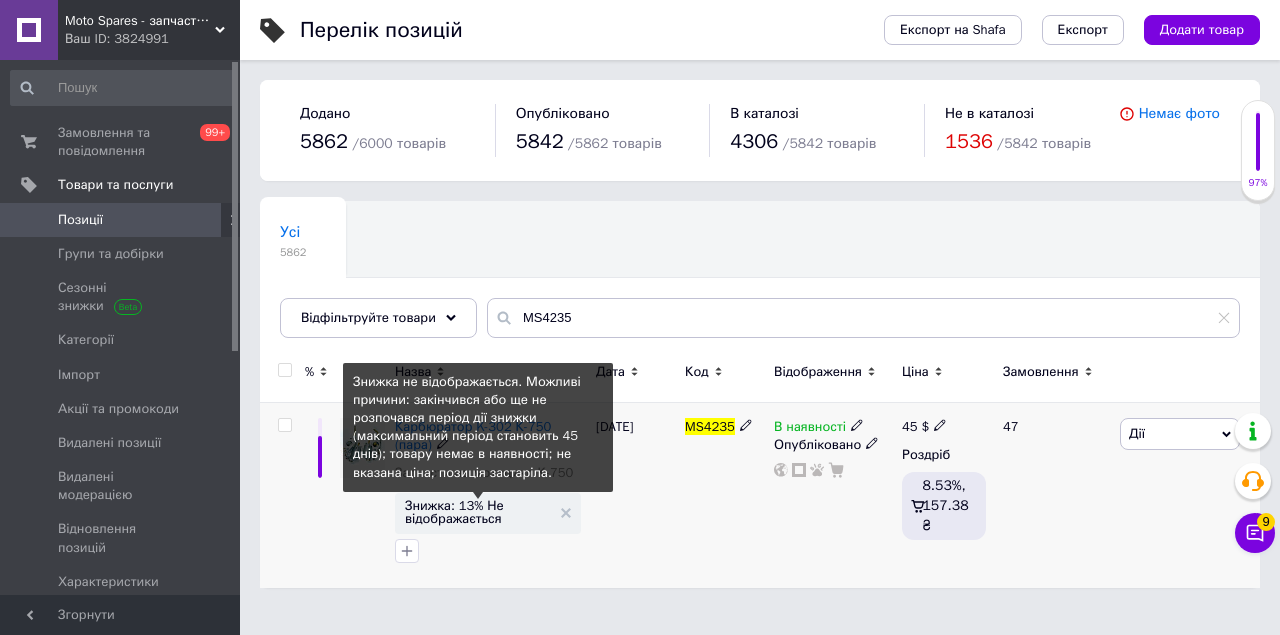 click on "Знижка: 13% Не відображається" at bounding box center (478, 512) 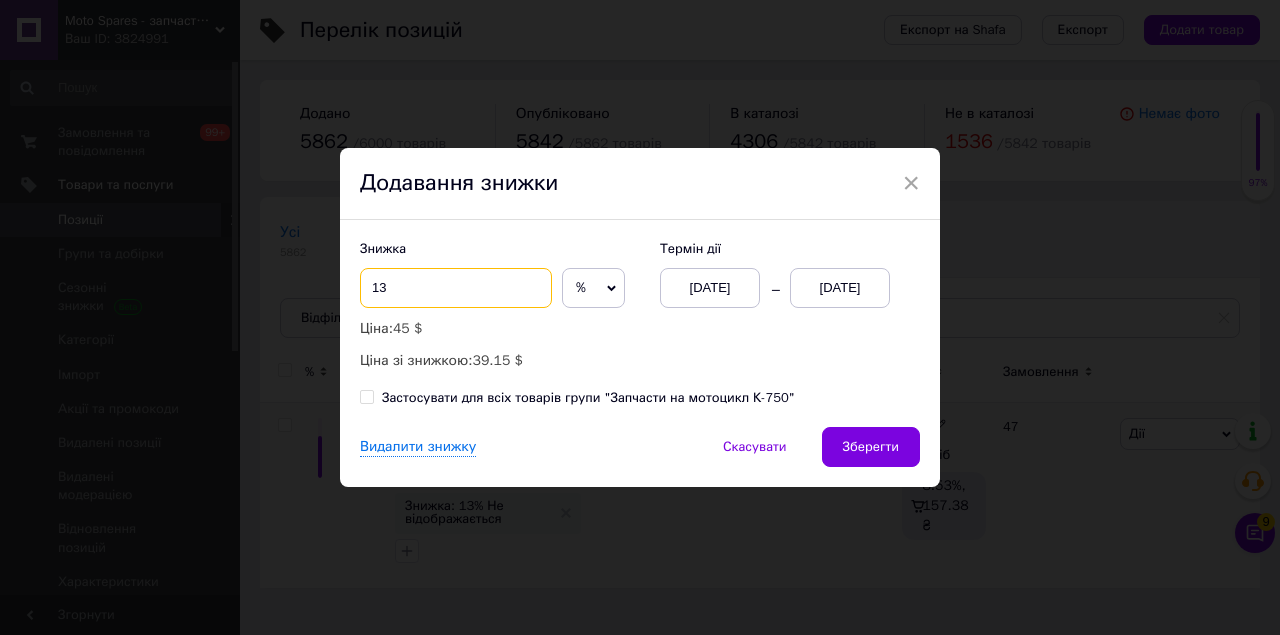 click on "13" at bounding box center (456, 288) 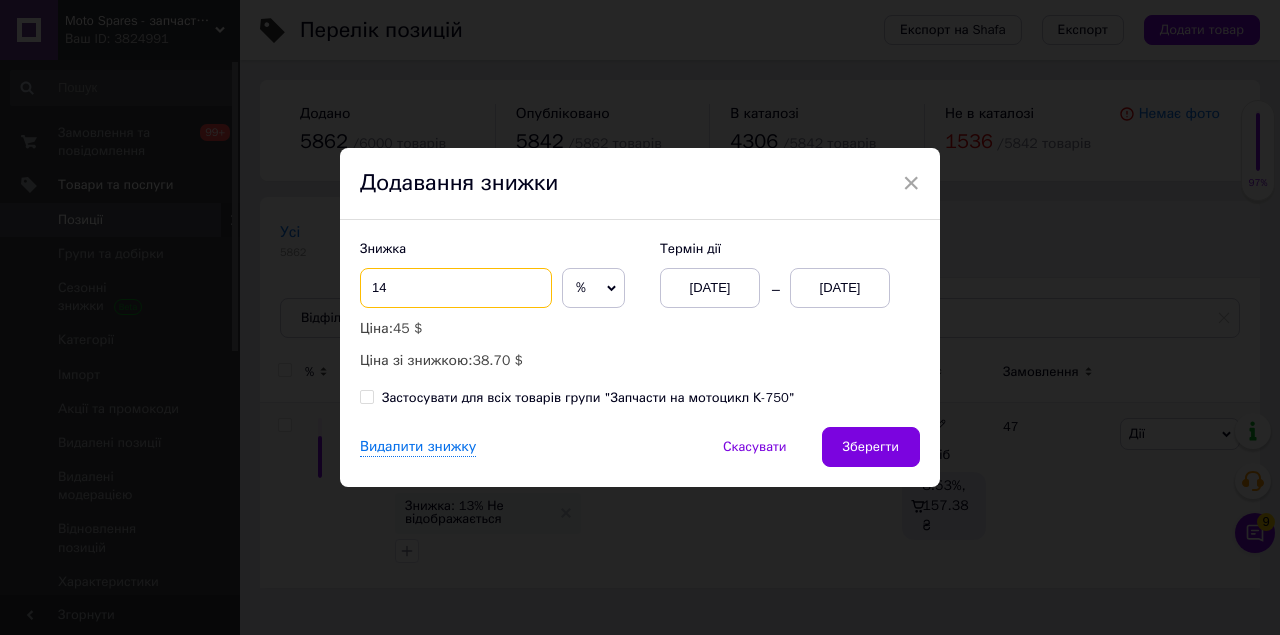 drag, startPoint x: 374, startPoint y: 286, endPoint x: 404, endPoint y: 290, distance: 30.265491 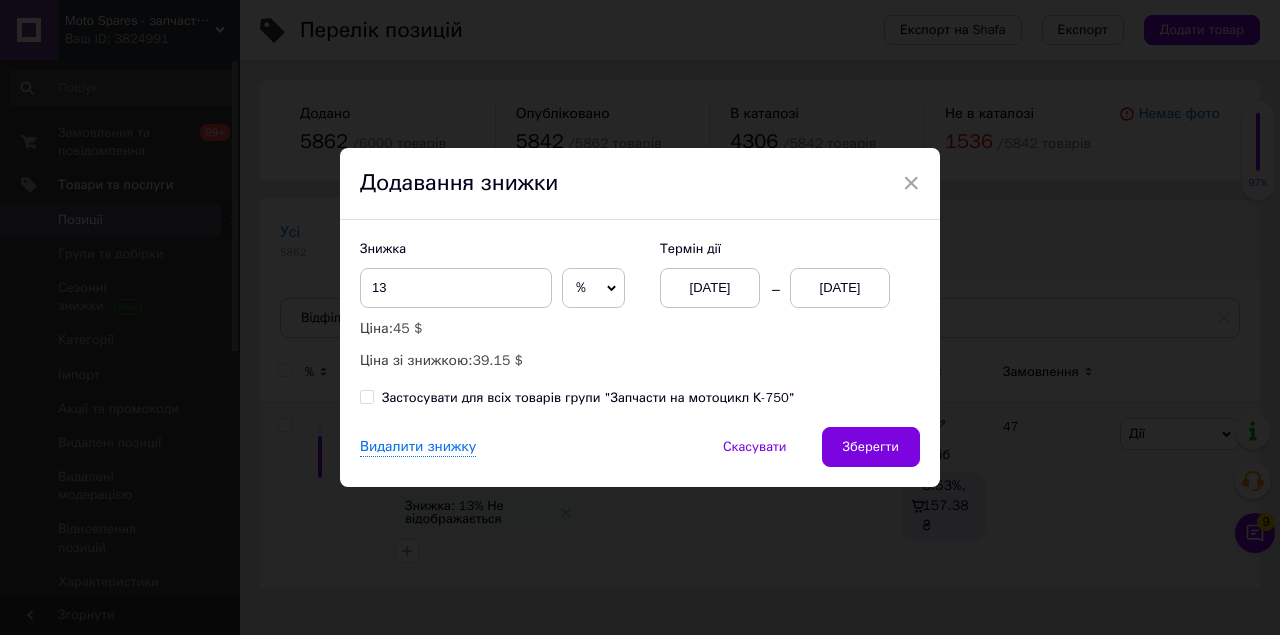 click on "[DATE]" at bounding box center (840, 288) 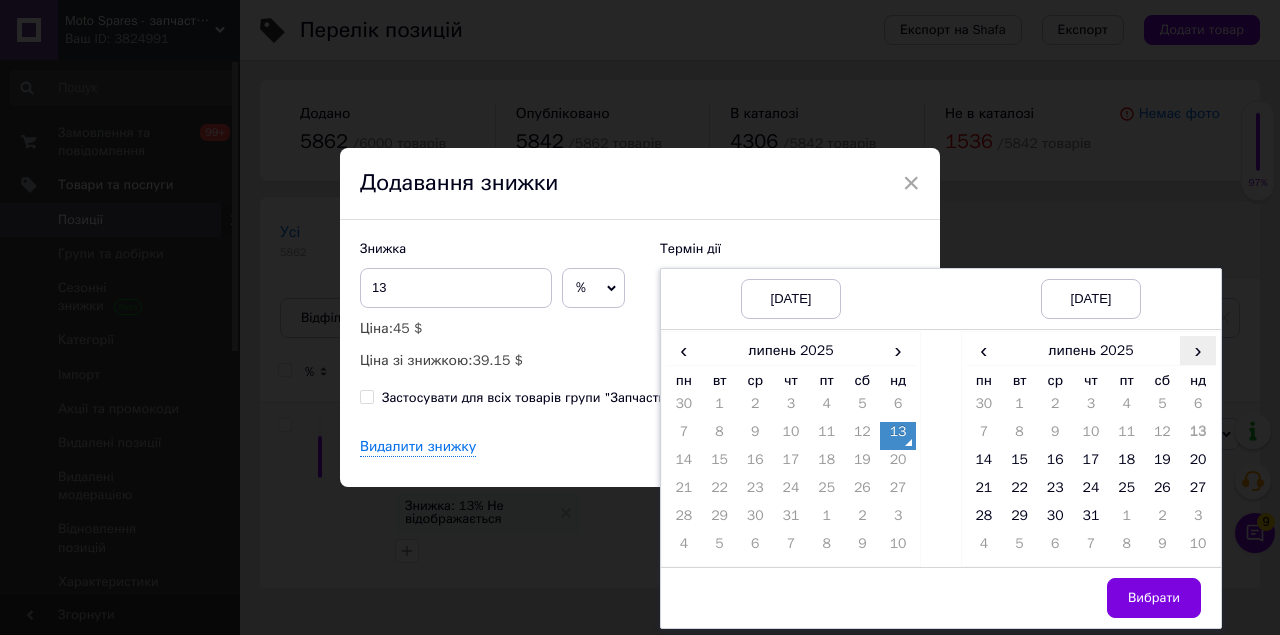 click on "›" at bounding box center (1198, 350) 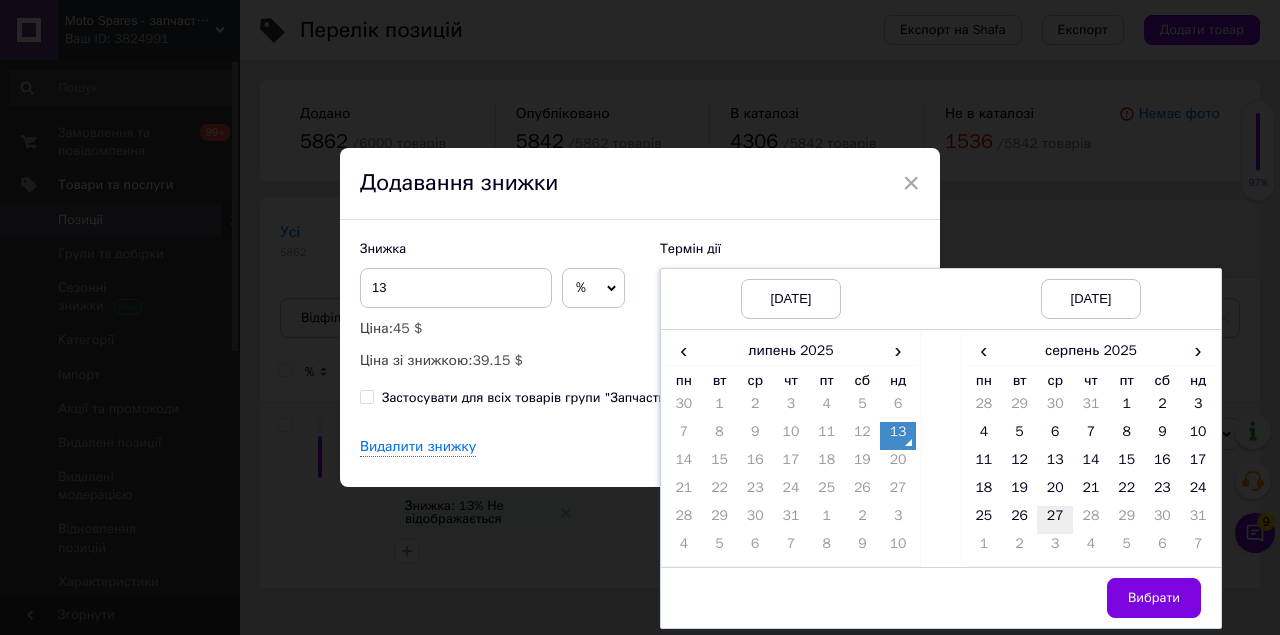 click on "27" at bounding box center [1055, 520] 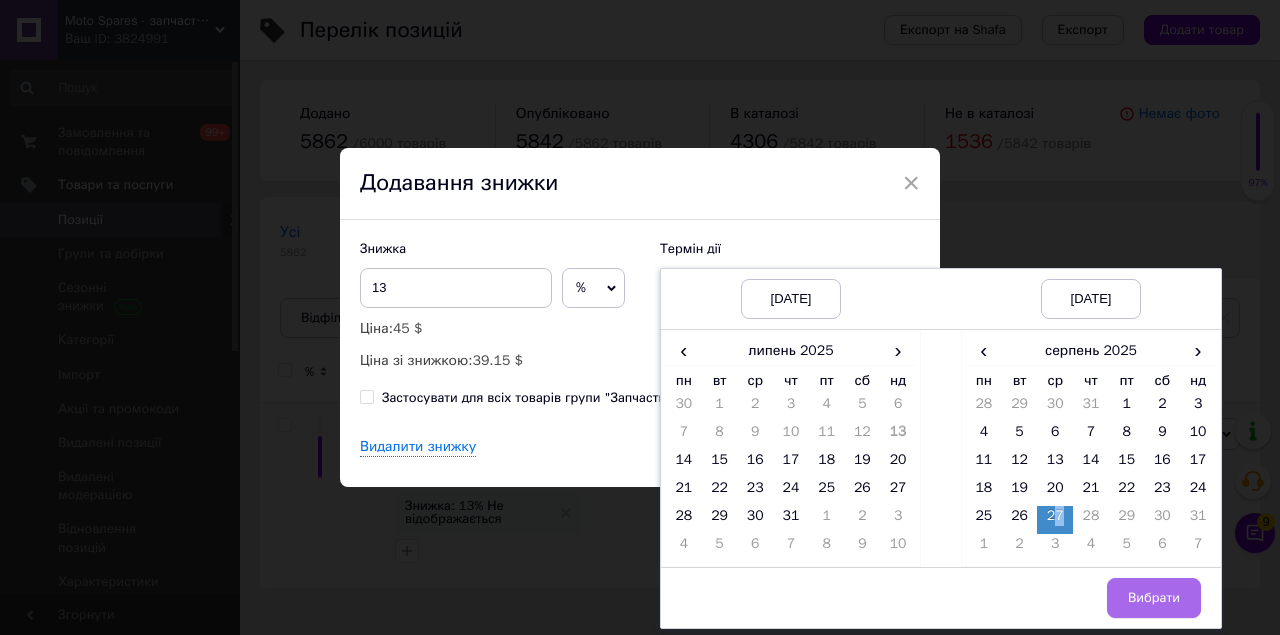 click on "Вибрати" at bounding box center (1154, 598) 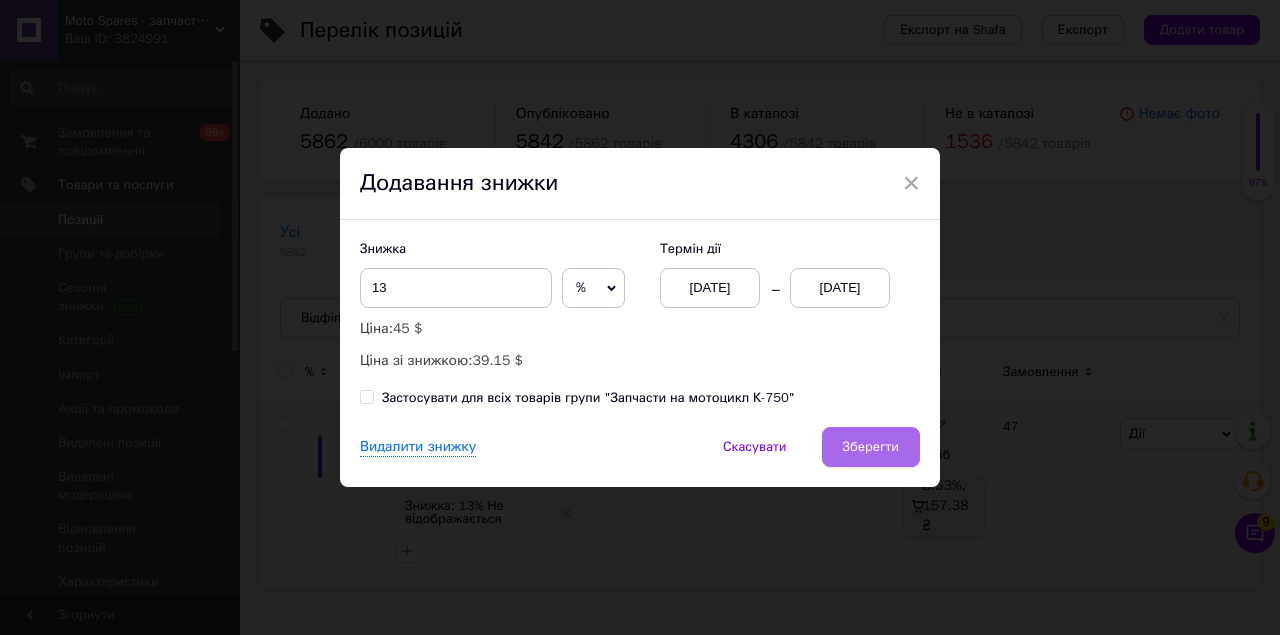 click on "Зберегти" at bounding box center [871, 447] 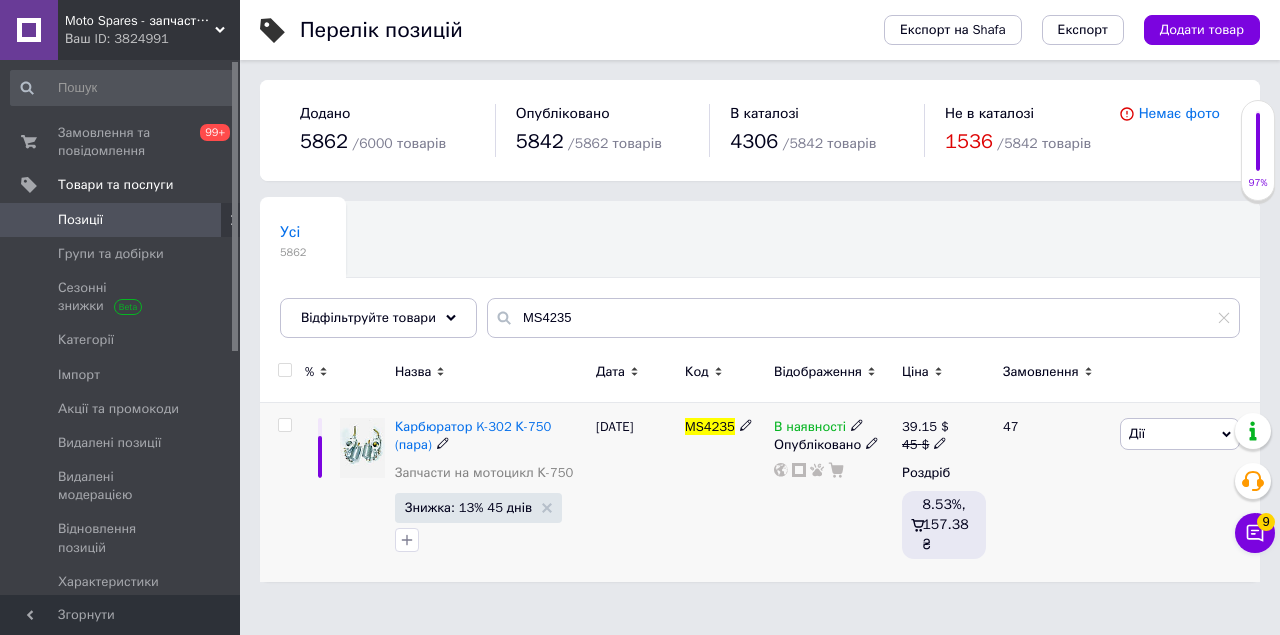click on "Позиції" at bounding box center [80, 220] 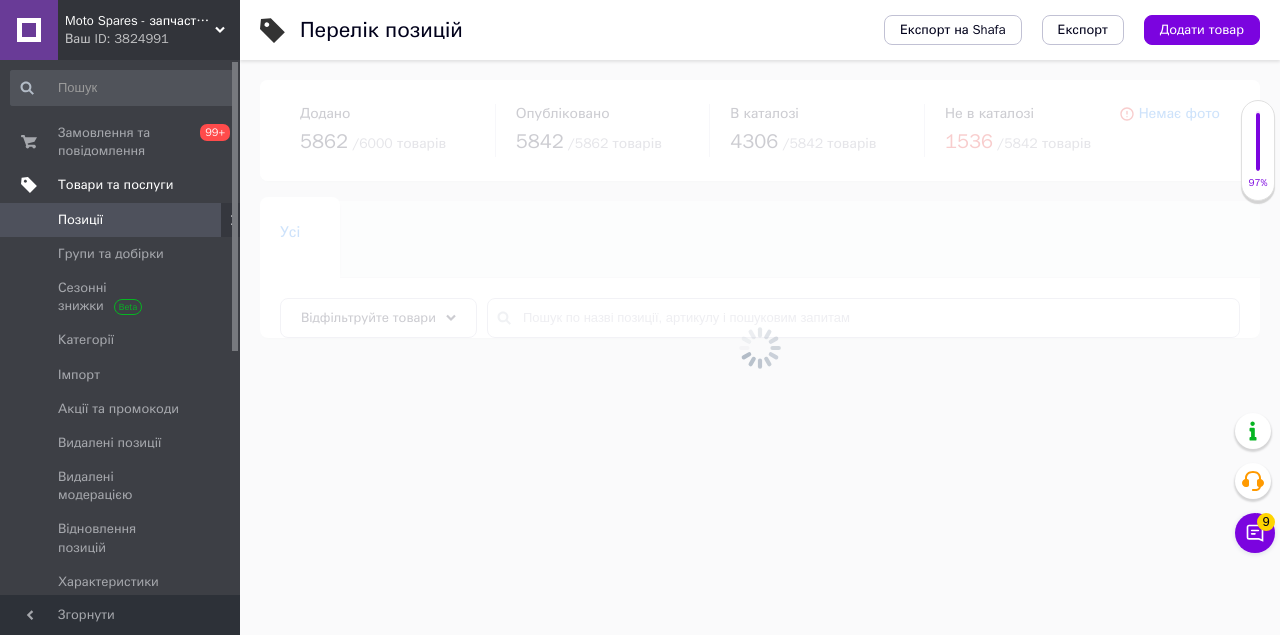 click on "Товари та послуги" at bounding box center [123, 185] 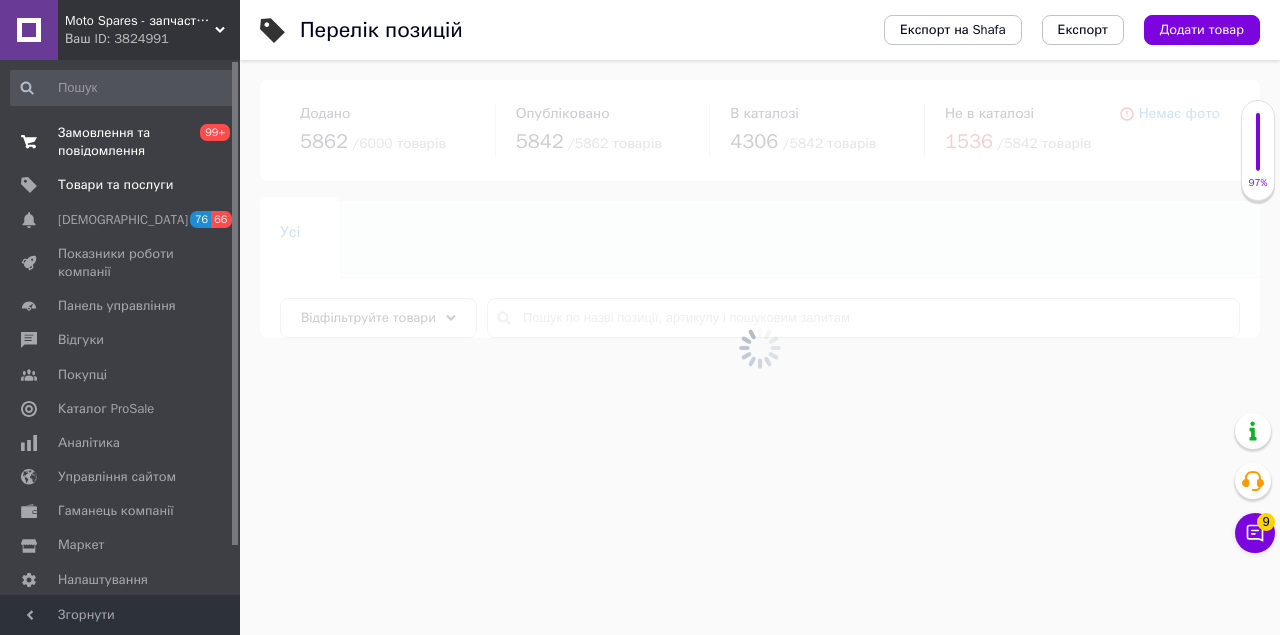 click on "Замовлення та повідомлення" at bounding box center [121, 142] 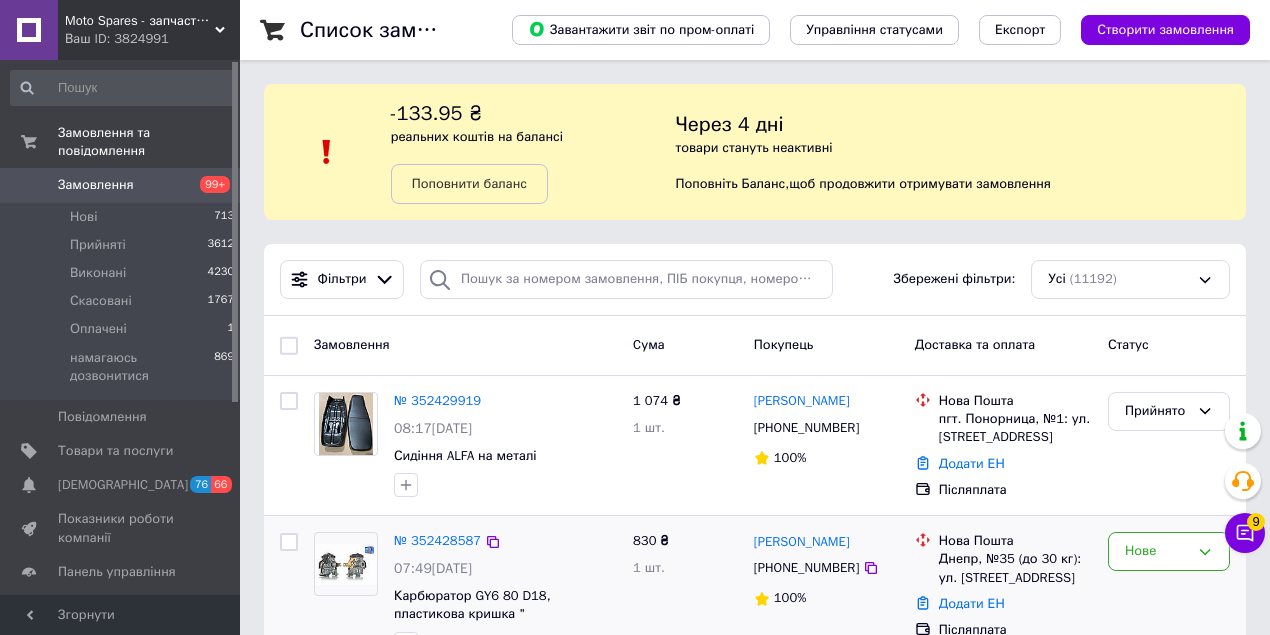 scroll, scrollTop: 400, scrollLeft: 0, axis: vertical 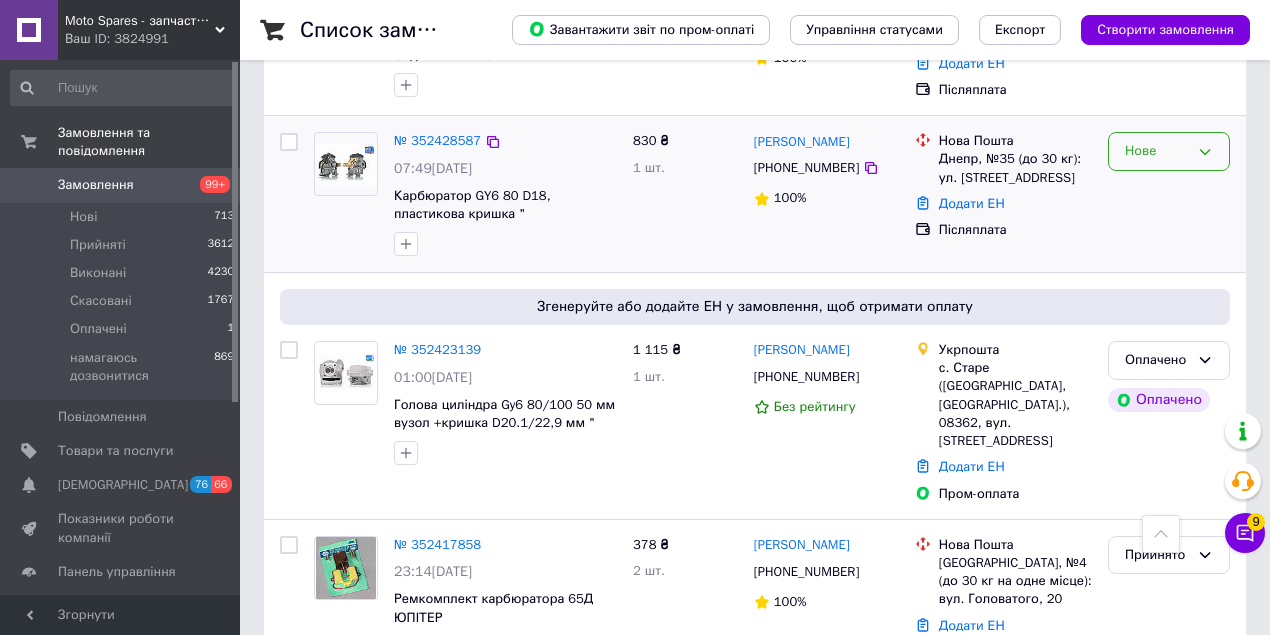 click on "Нове" at bounding box center [1157, 151] 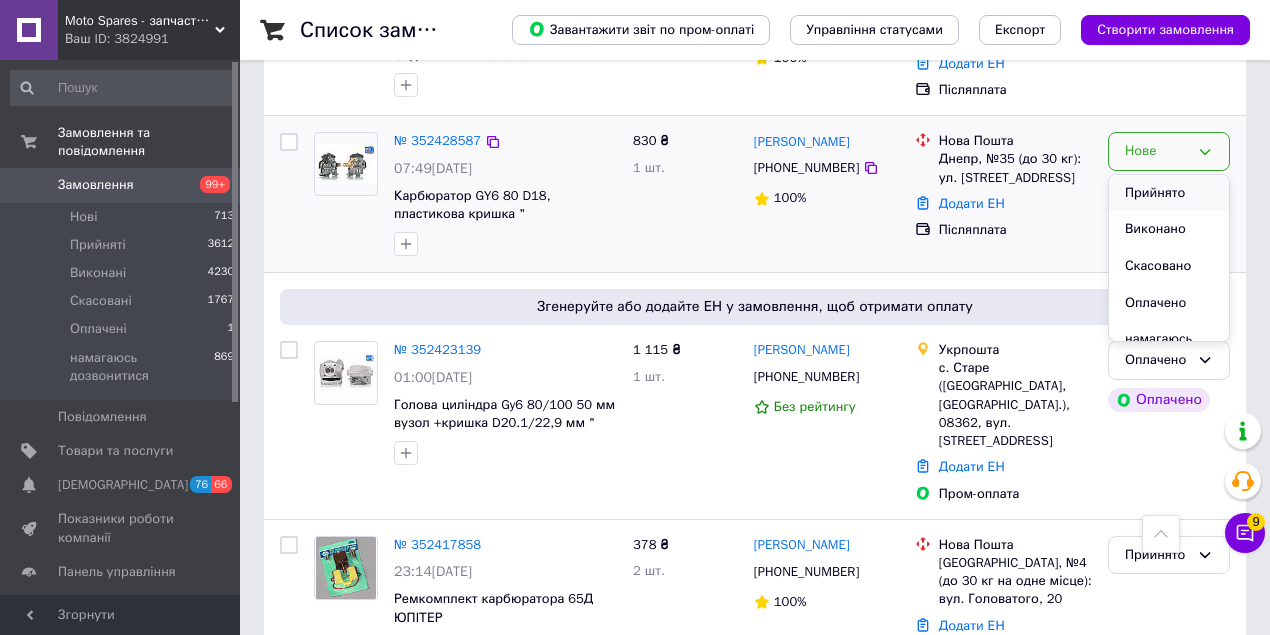 click on "Прийнято" at bounding box center [1169, 193] 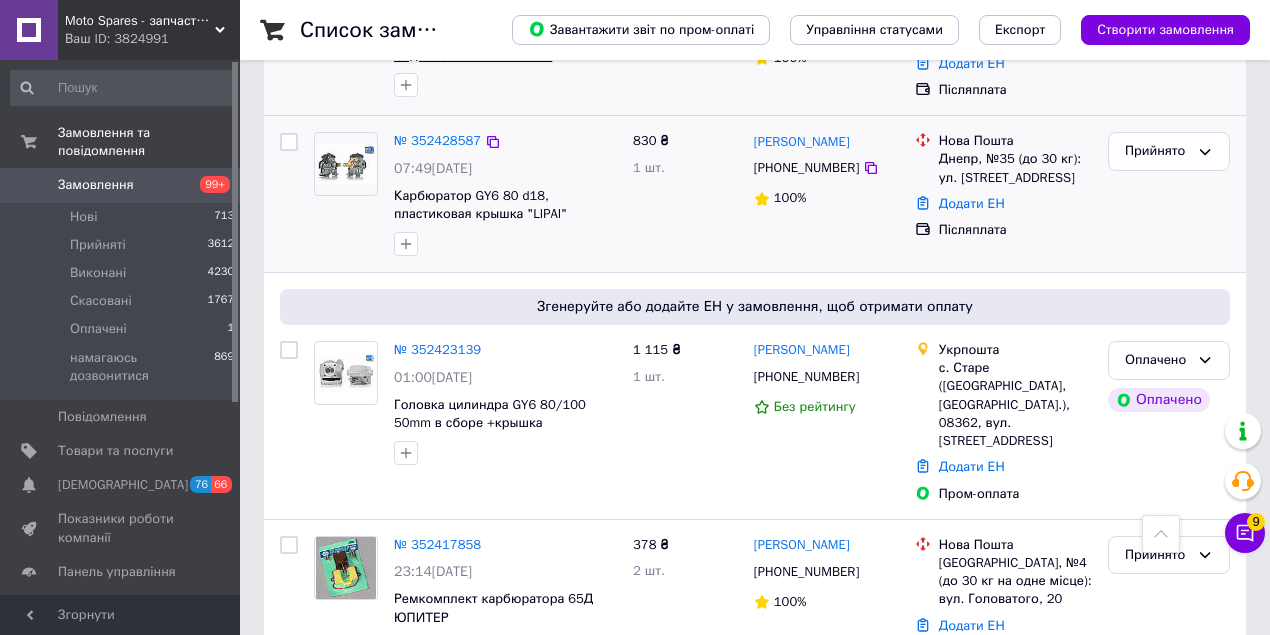 scroll, scrollTop: 333, scrollLeft: 0, axis: vertical 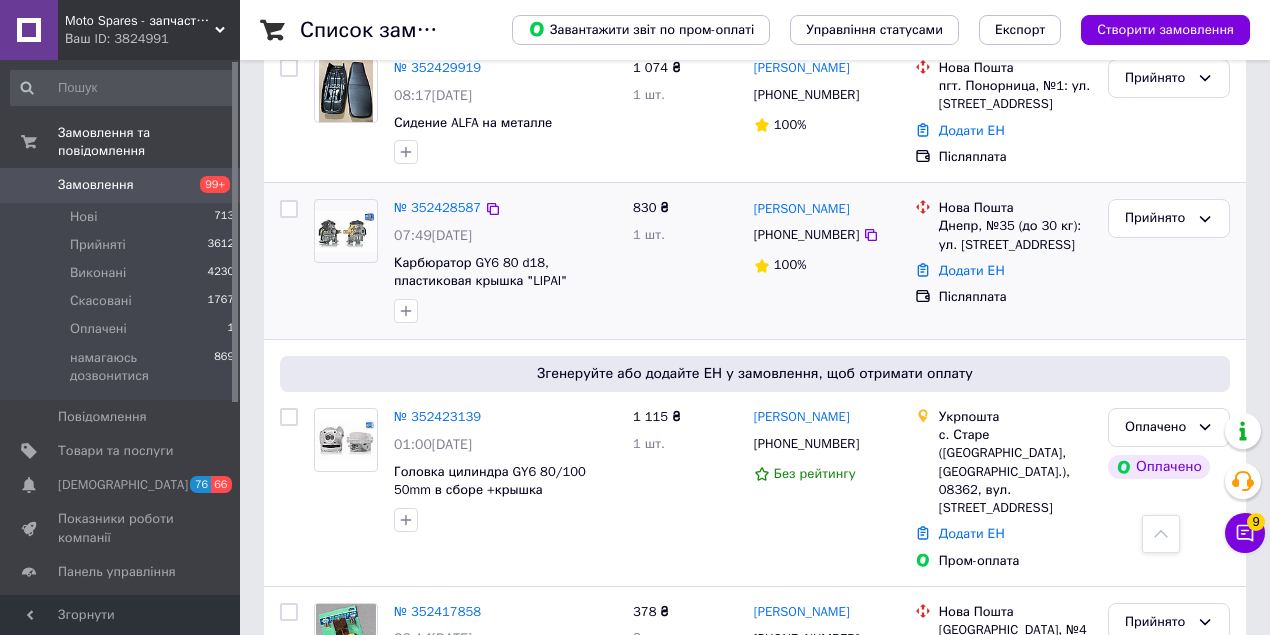 click on "99+" at bounding box center [212, 185] 